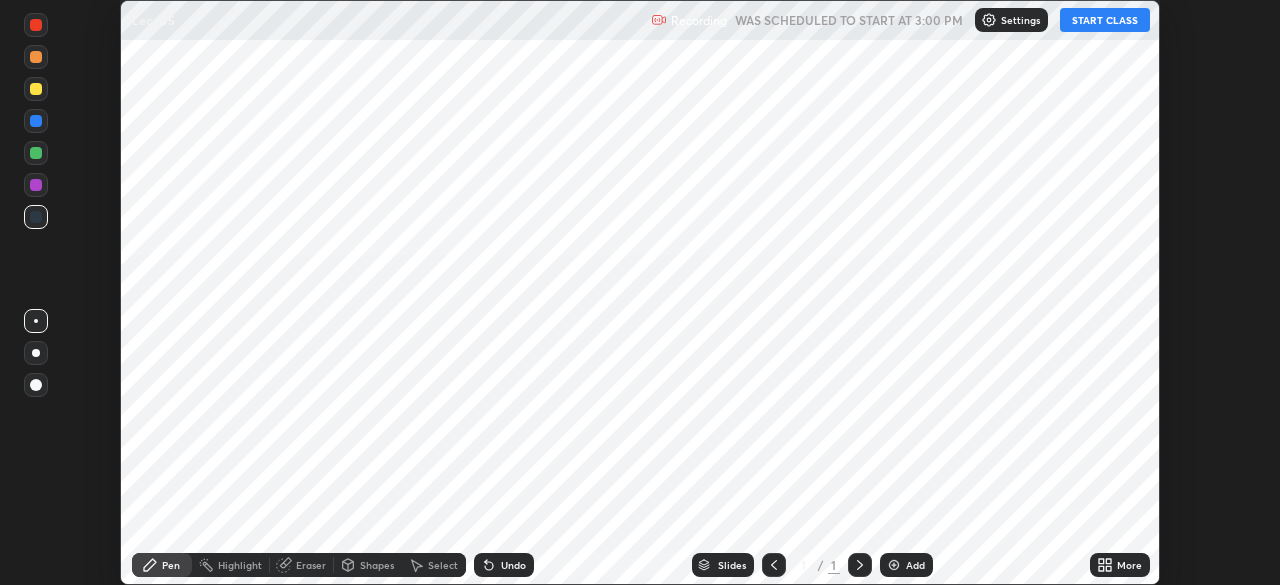scroll, scrollTop: 0, scrollLeft: 0, axis: both 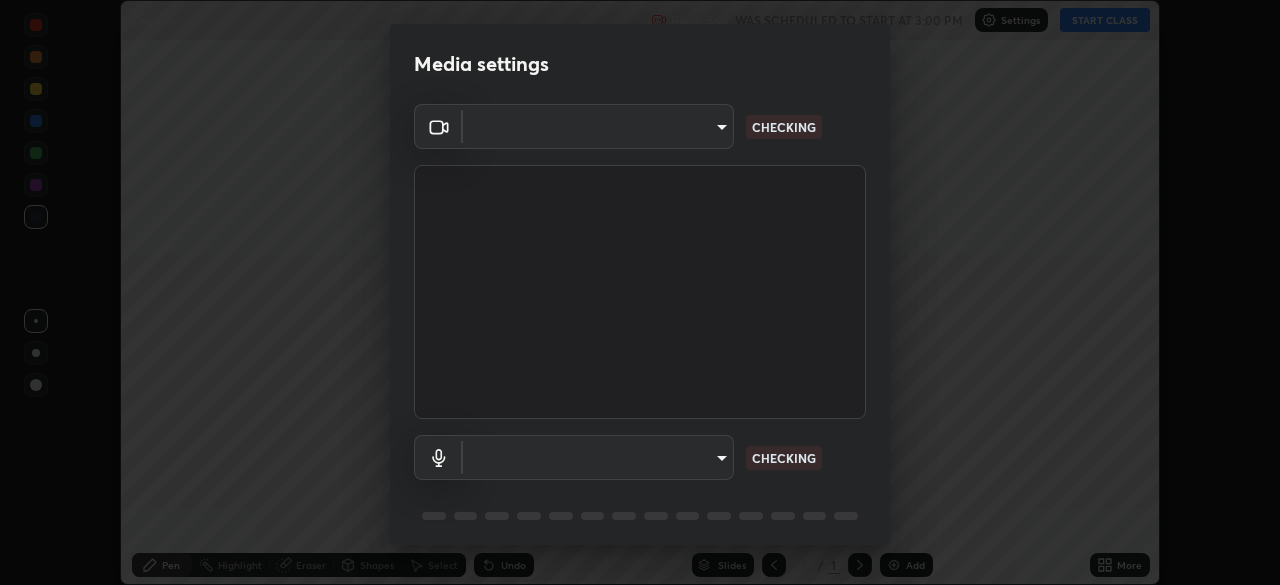 type on "bba66c41345857dcc9a6d4c580dc01eb5c8f13e357e582705132971b55534d29" 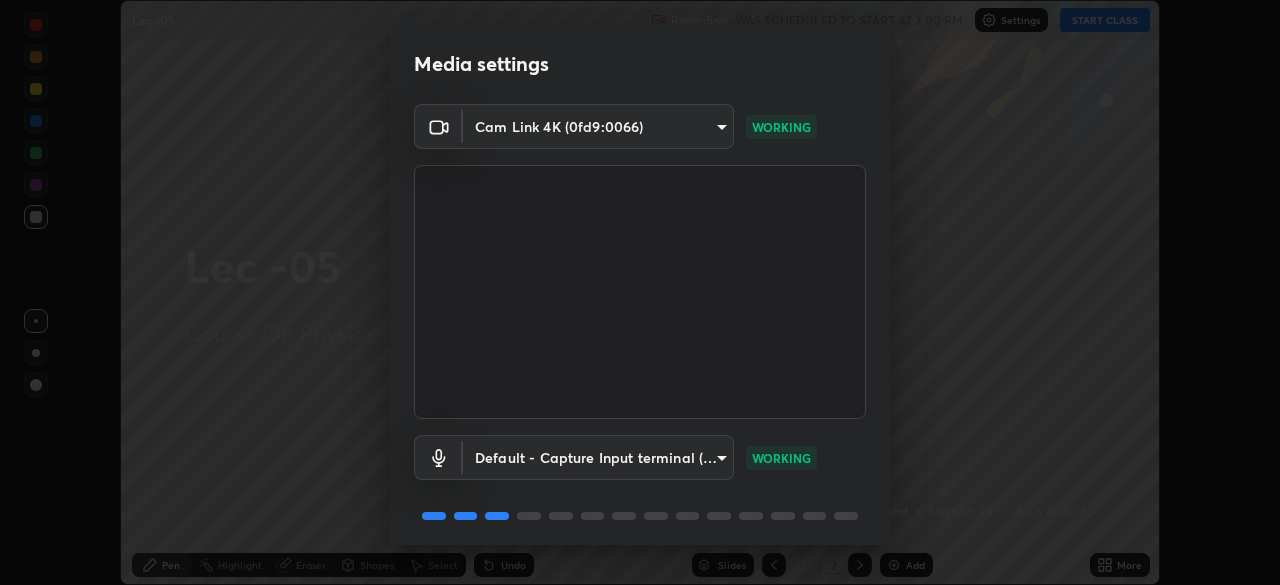 scroll, scrollTop: 71, scrollLeft: 0, axis: vertical 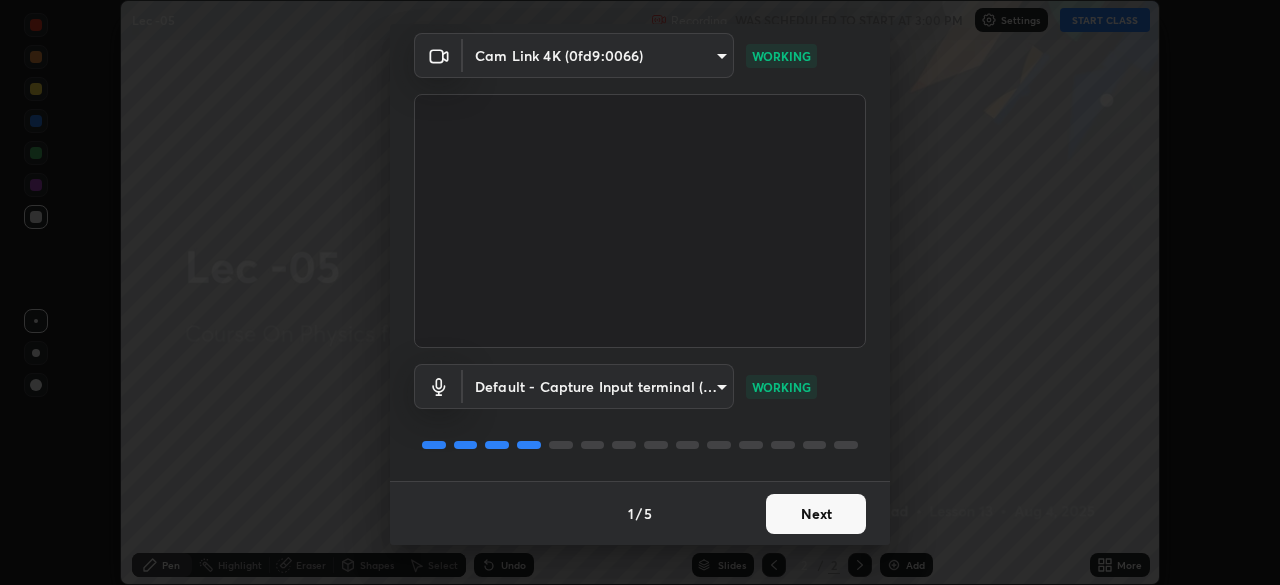 click on "Next" at bounding box center [816, 514] 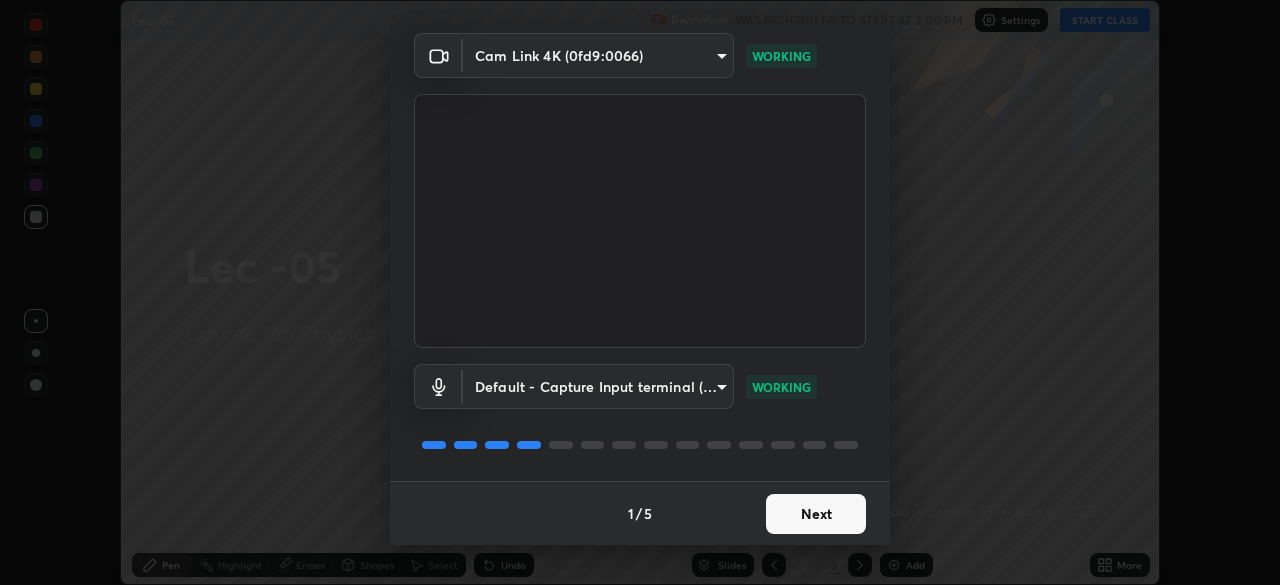 scroll, scrollTop: 0, scrollLeft: 0, axis: both 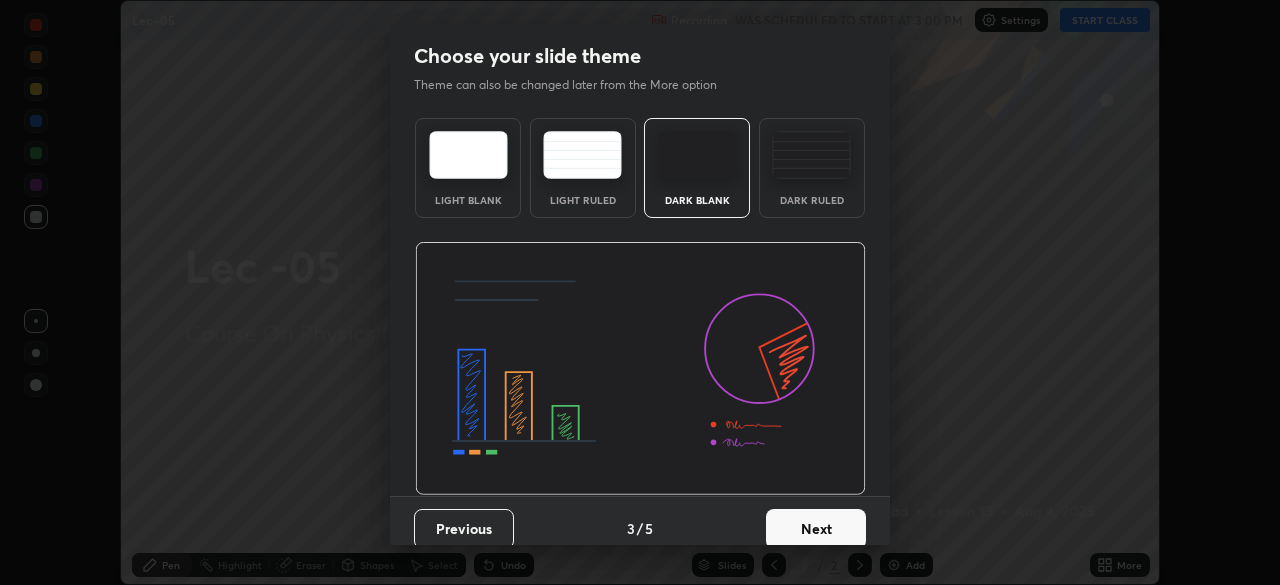 click on "Next" at bounding box center (816, 529) 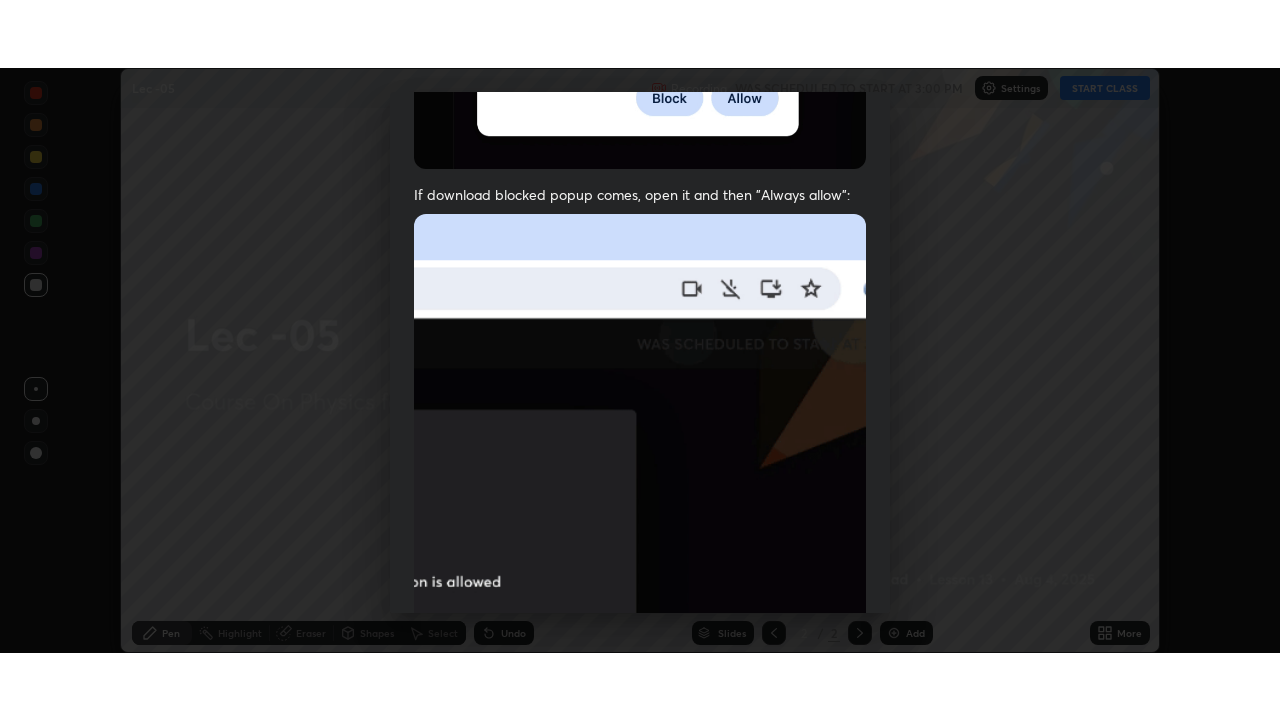 scroll, scrollTop: 479, scrollLeft: 0, axis: vertical 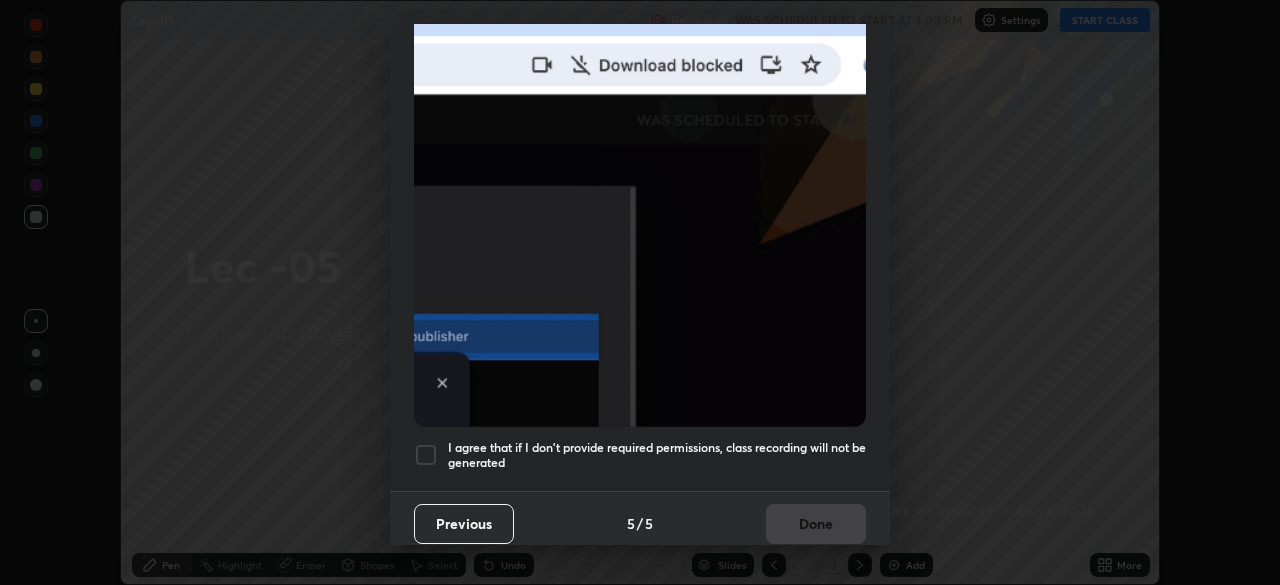click at bounding box center [426, 455] 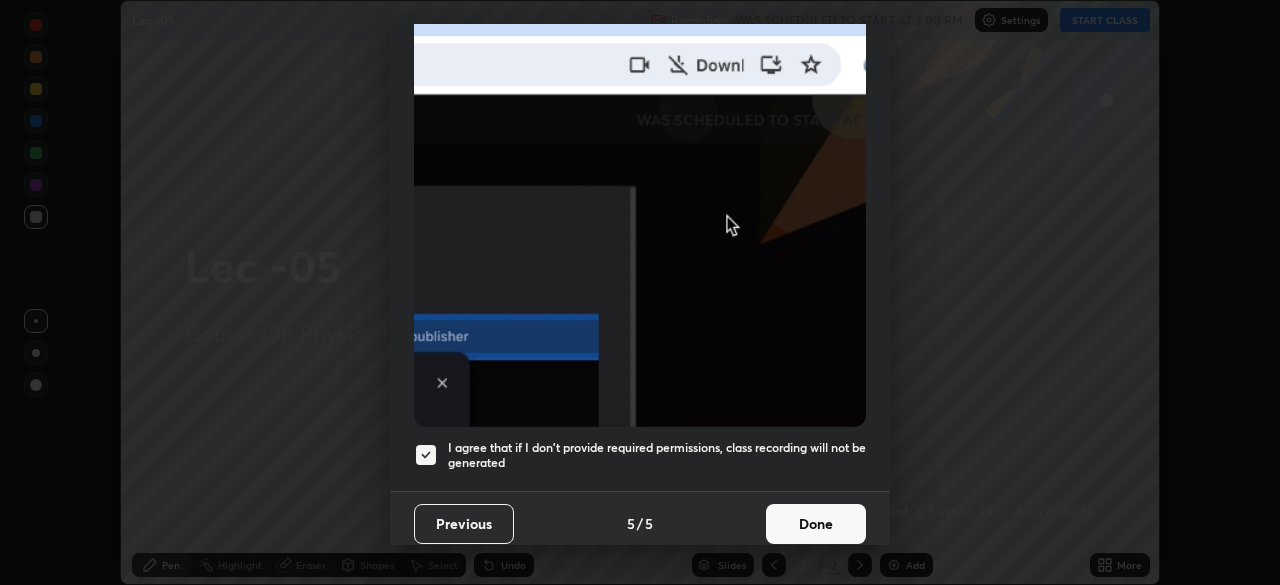 click on "Done" at bounding box center [816, 524] 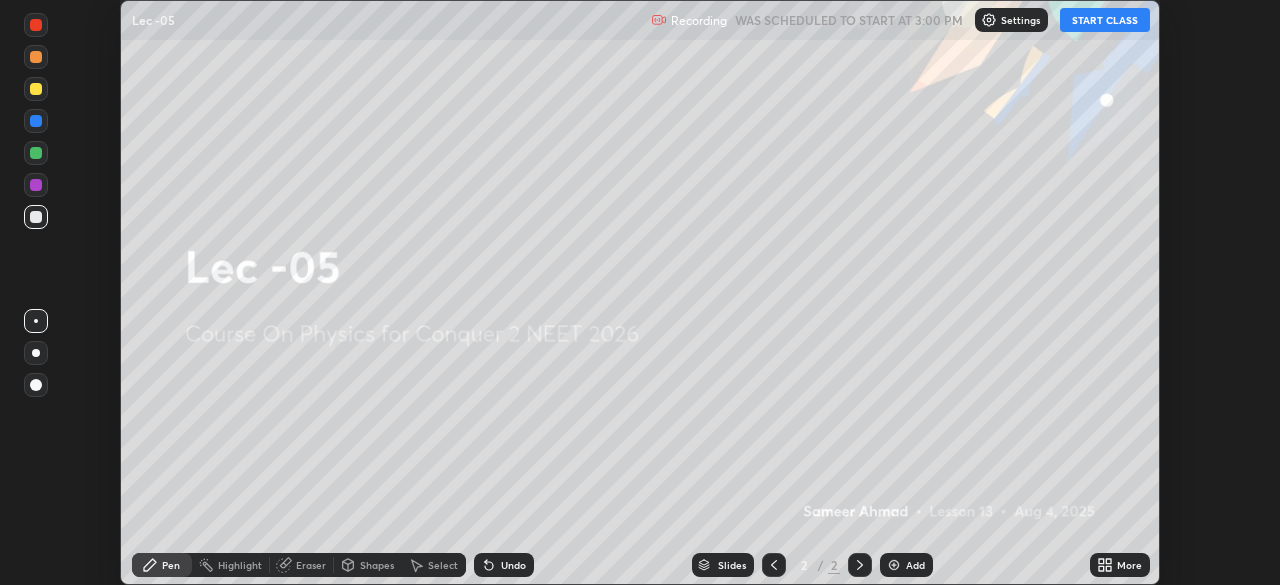 click on "START CLASS" at bounding box center (1105, 20) 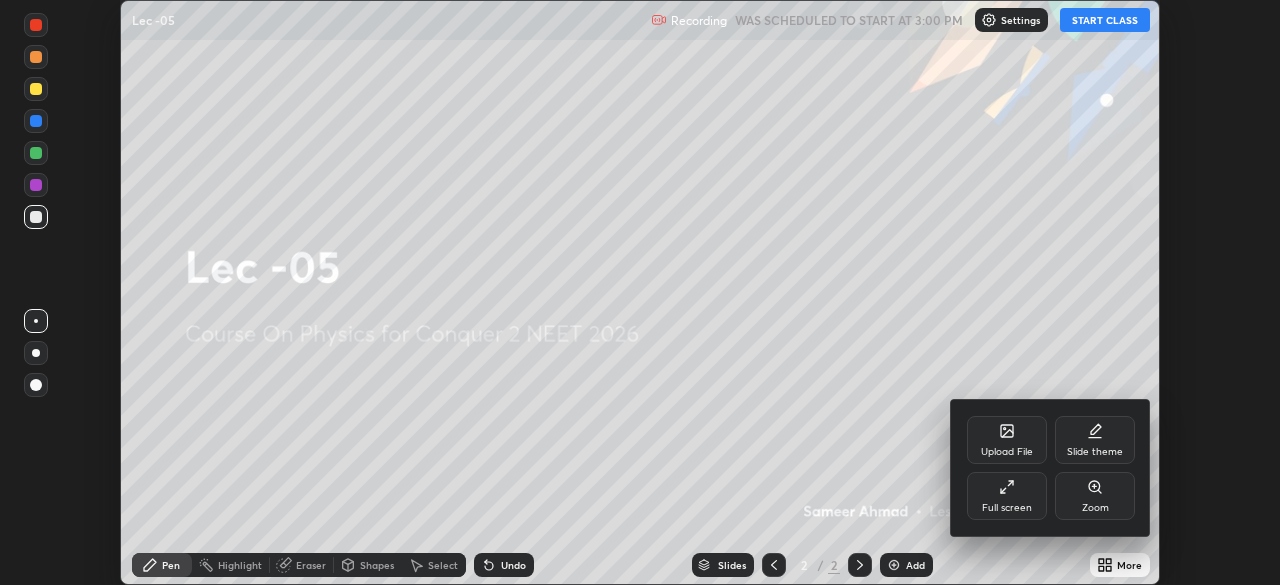 click on "Full screen" at bounding box center [1007, 496] 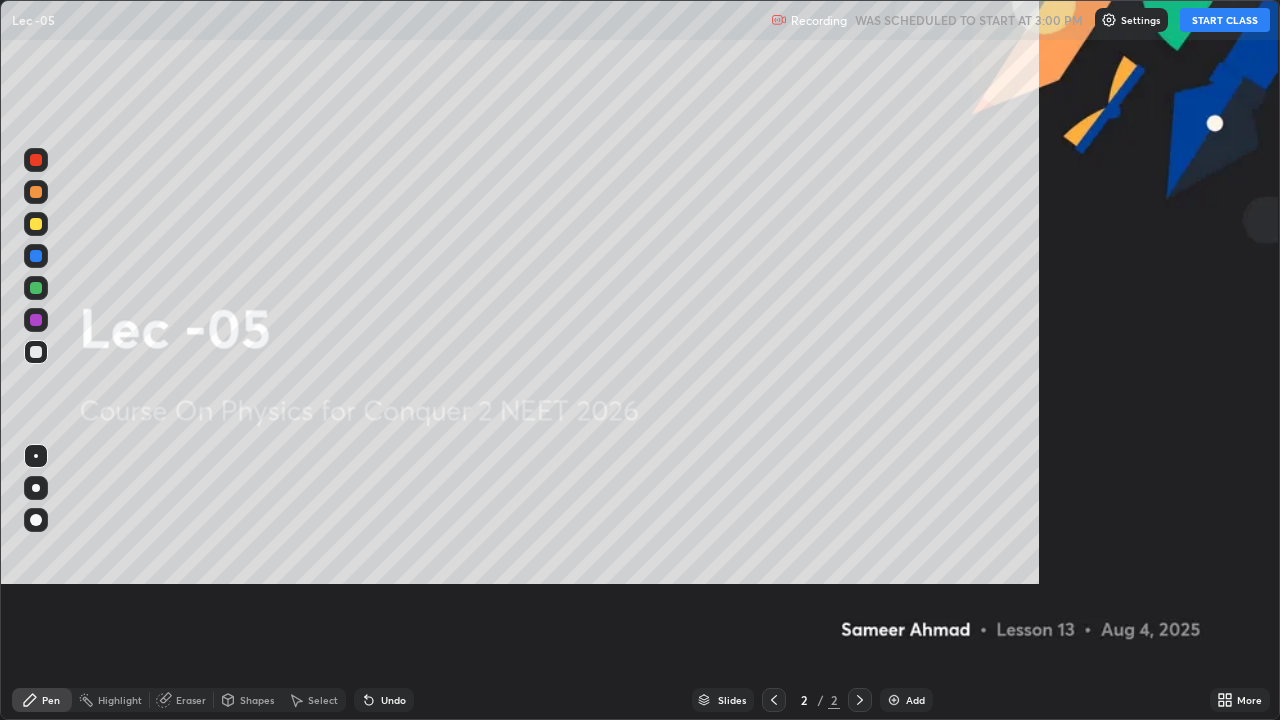 scroll, scrollTop: 99280, scrollLeft: 98720, axis: both 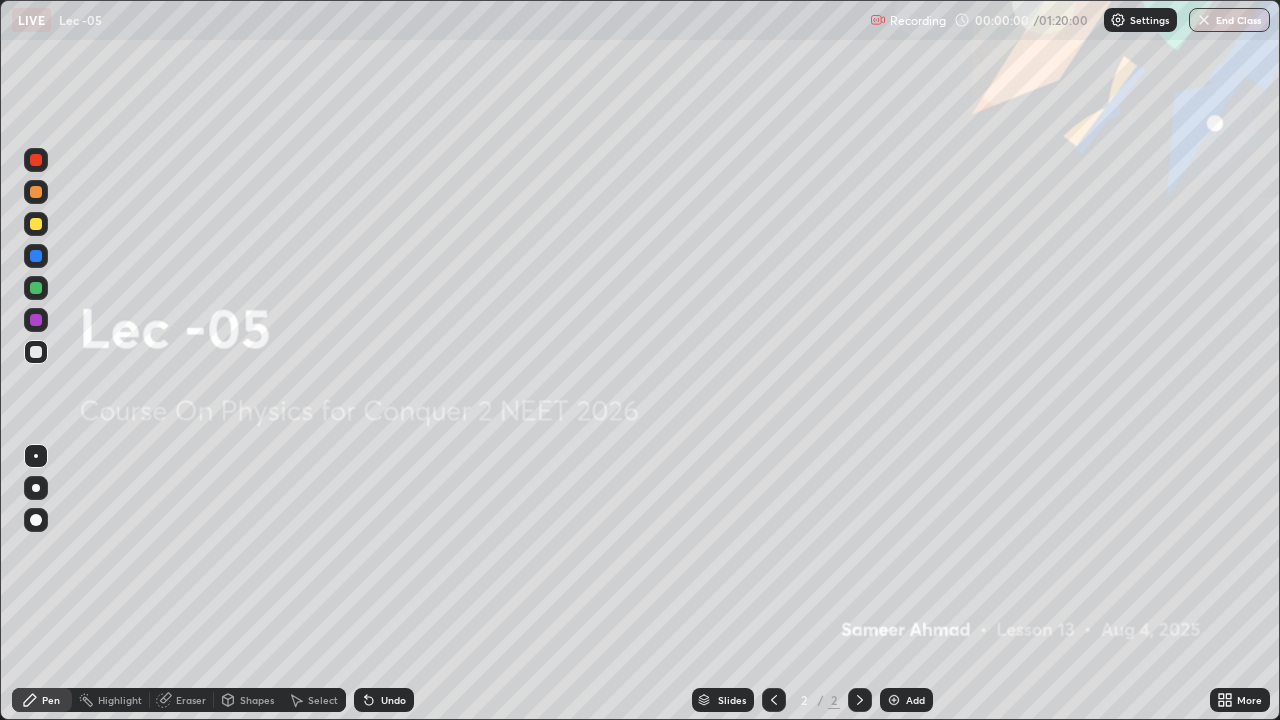 click on "Add" at bounding box center (915, 700) 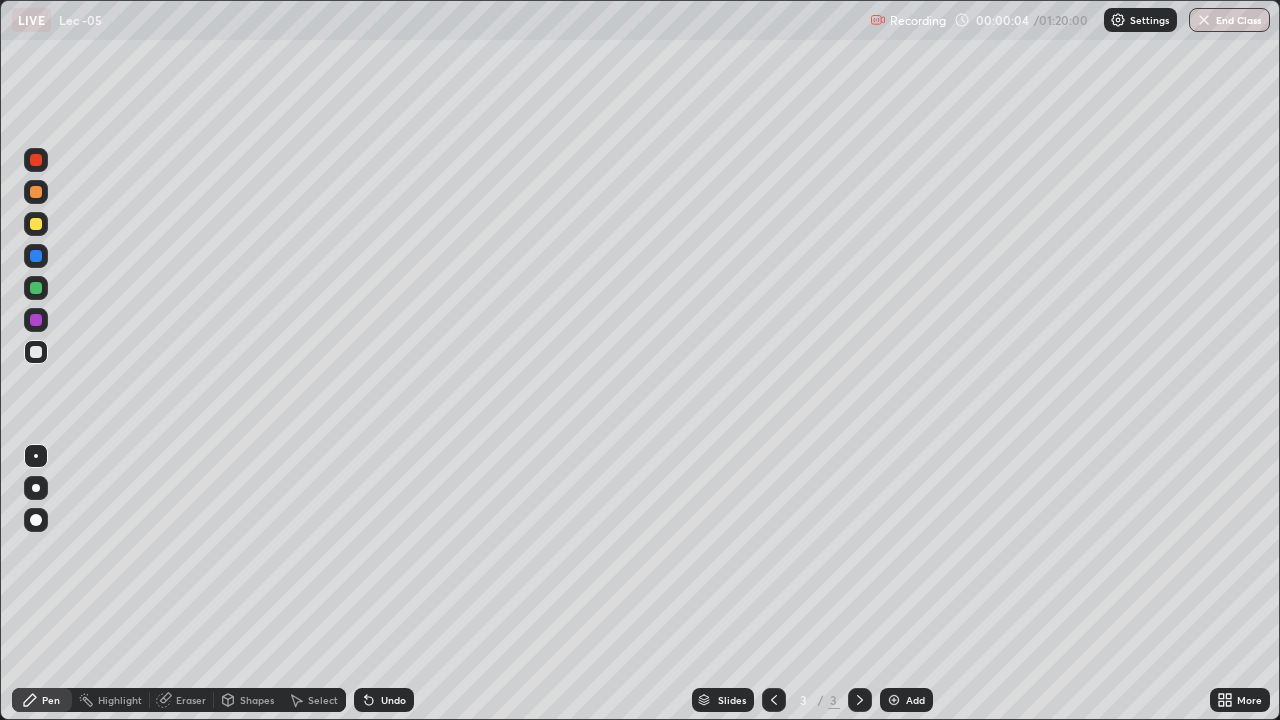 click at bounding box center (36, 352) 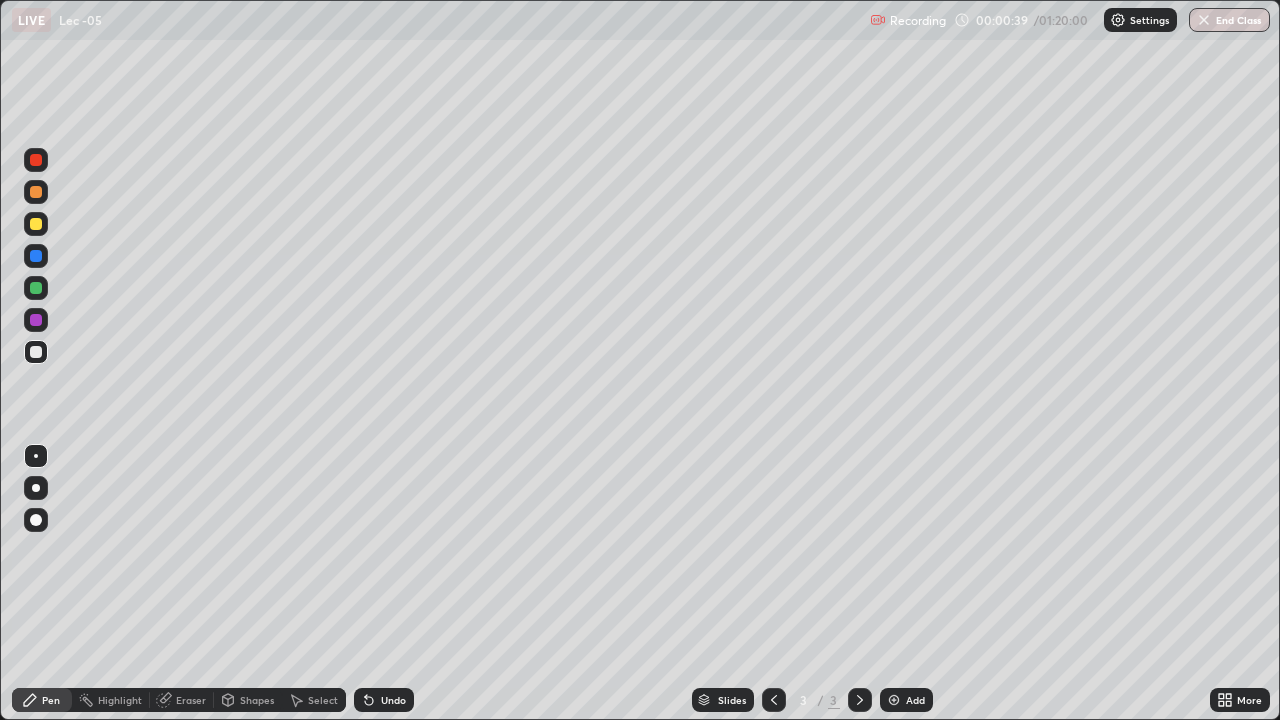 click at bounding box center [36, 288] 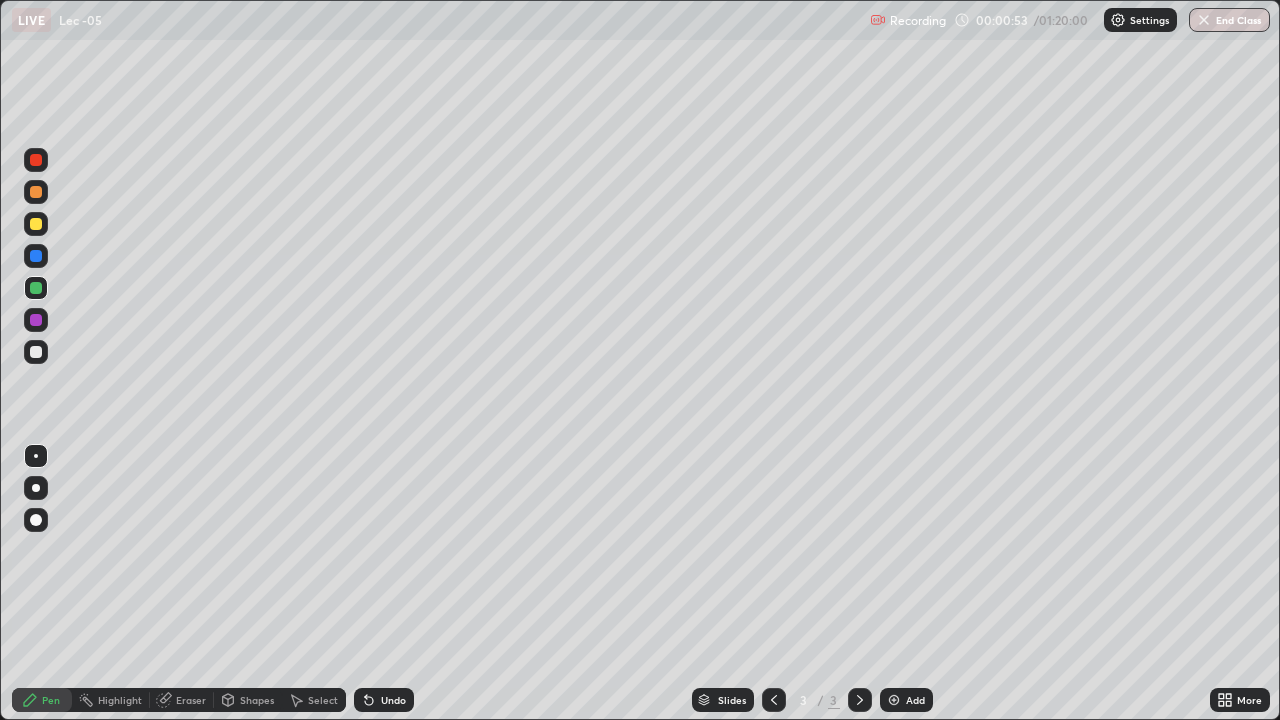 click at bounding box center [36, 320] 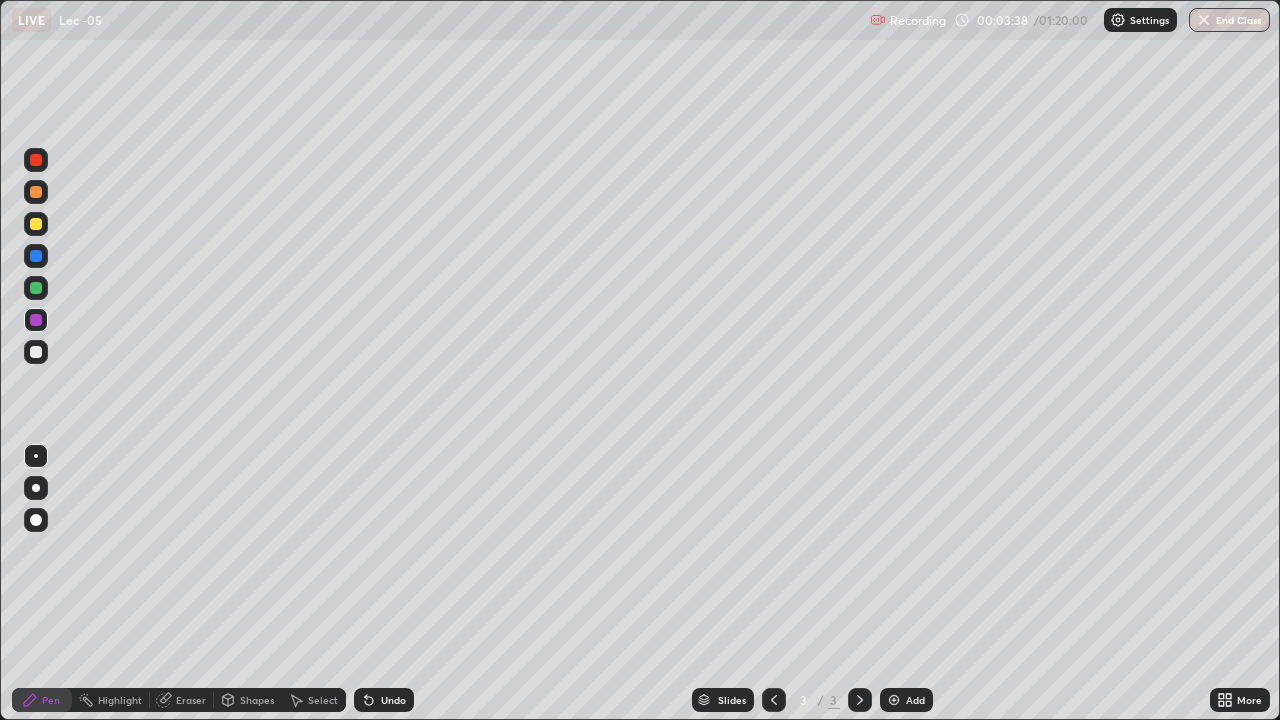 click on "Add" at bounding box center (906, 700) 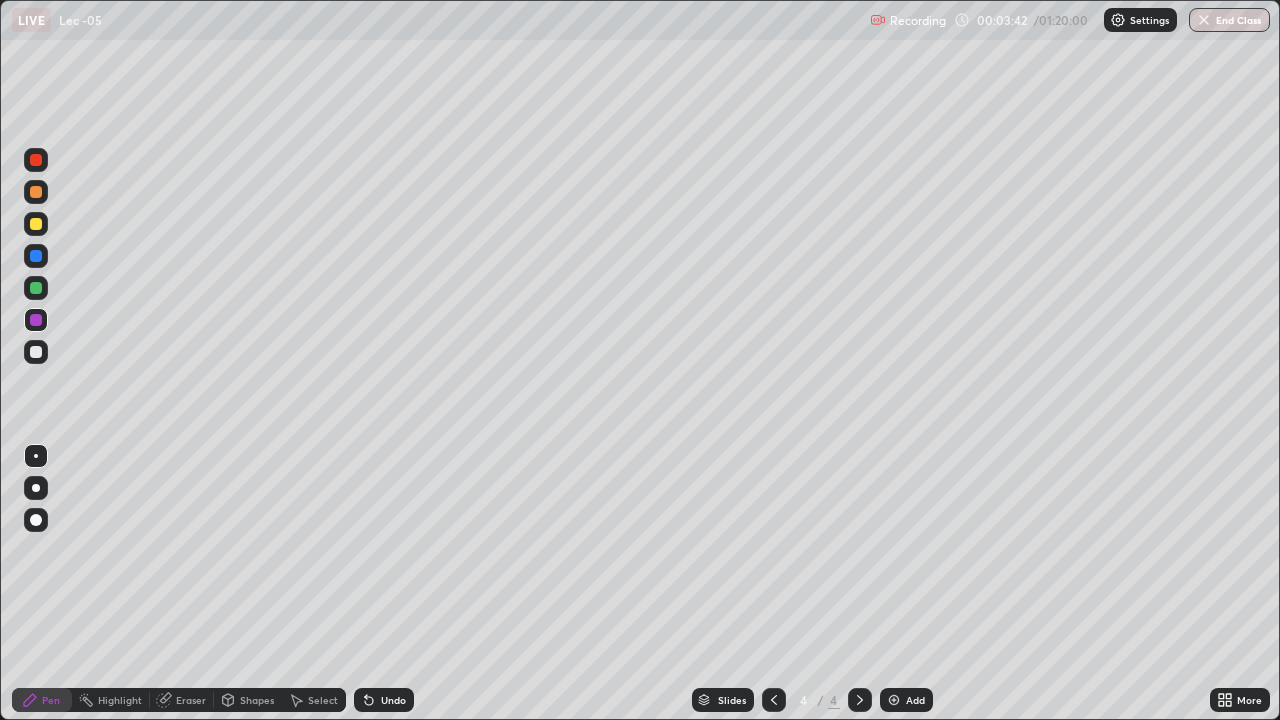 click at bounding box center [36, 352] 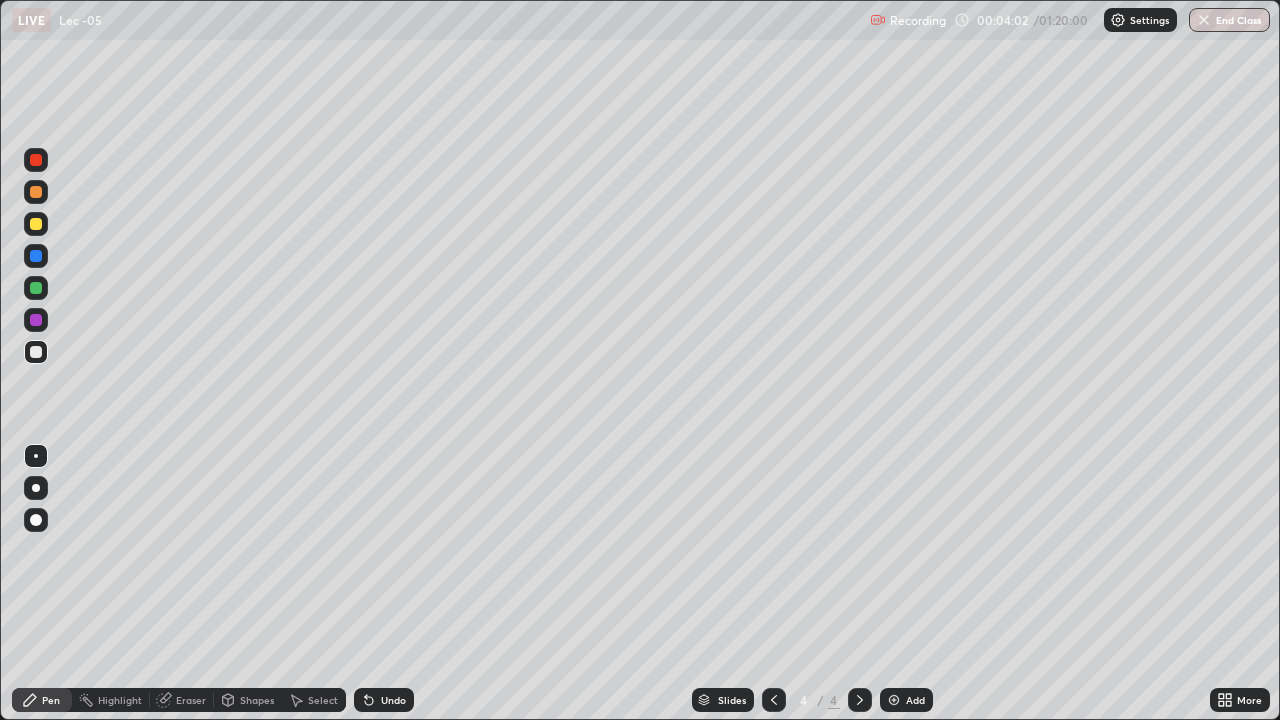 click on "Undo" at bounding box center (393, 700) 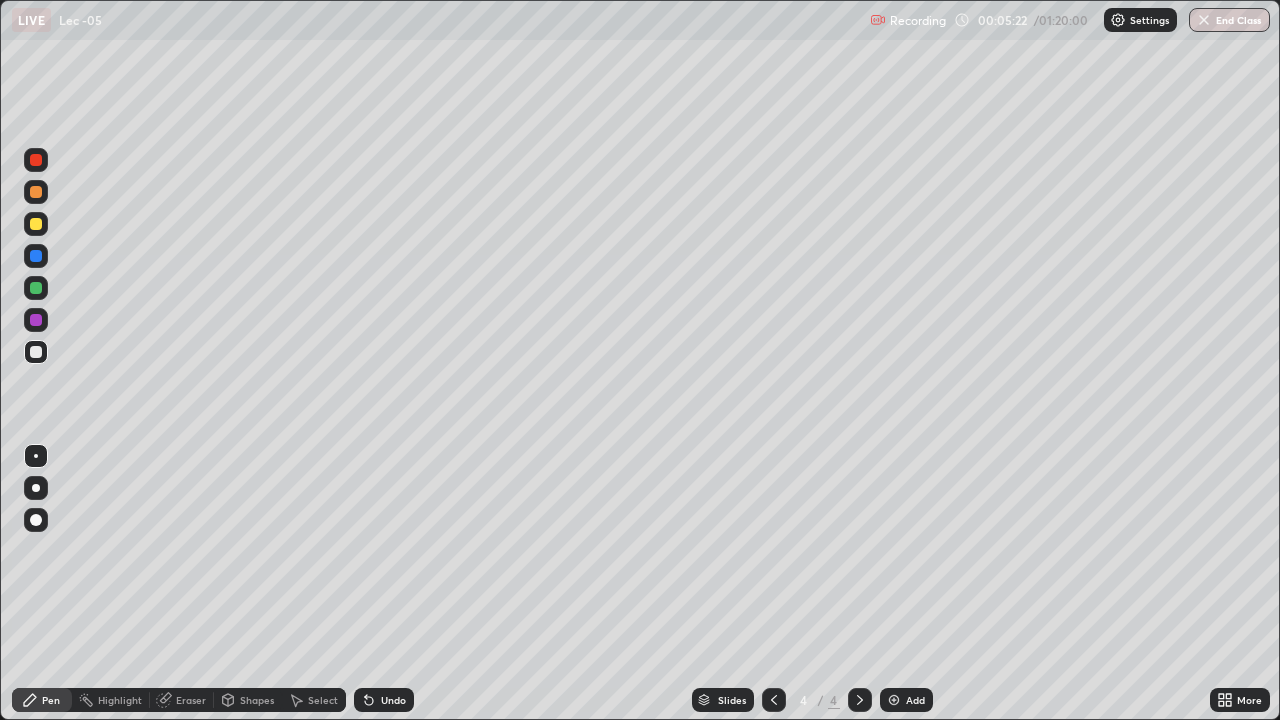 click on "Add" at bounding box center [906, 700] 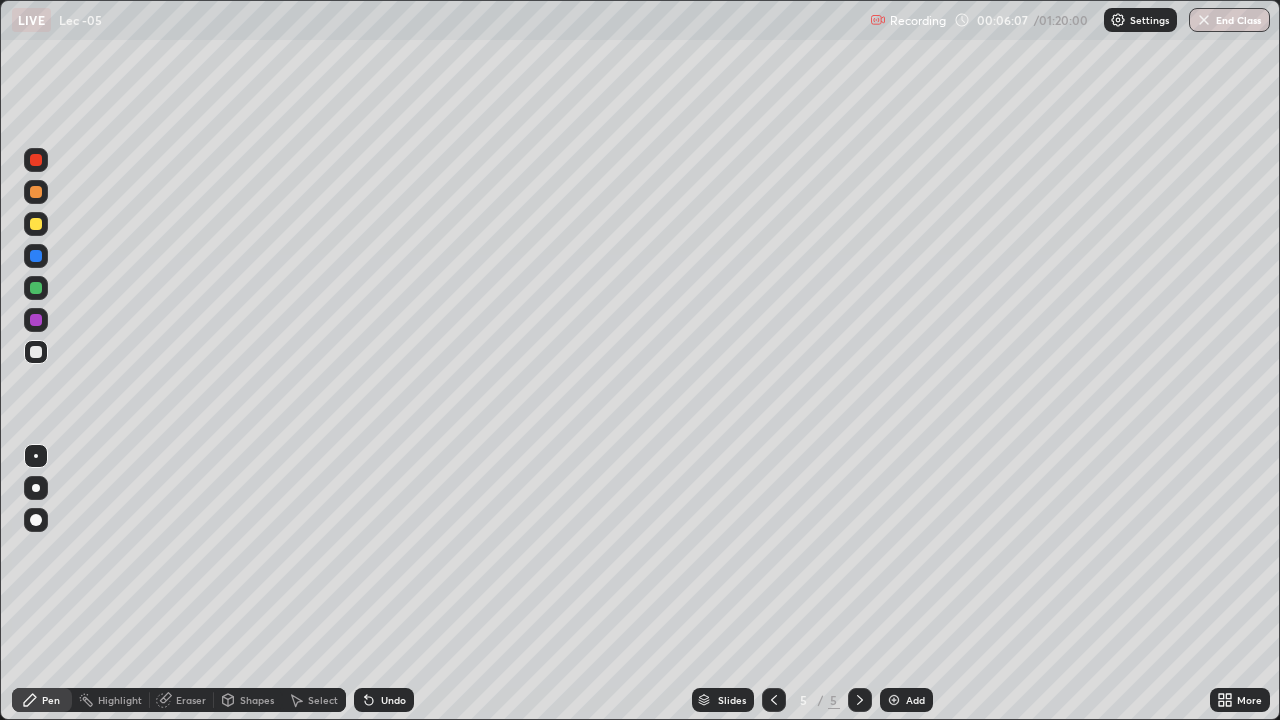 click at bounding box center (36, 288) 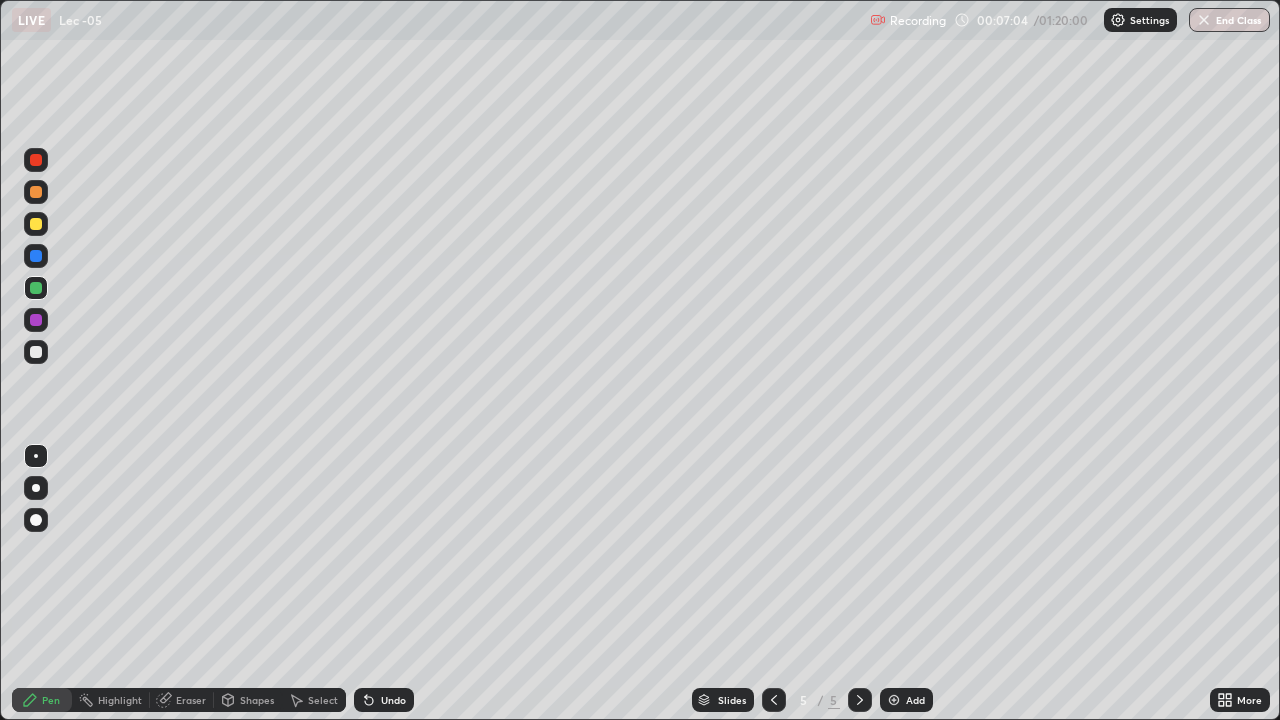 click at bounding box center [36, 352] 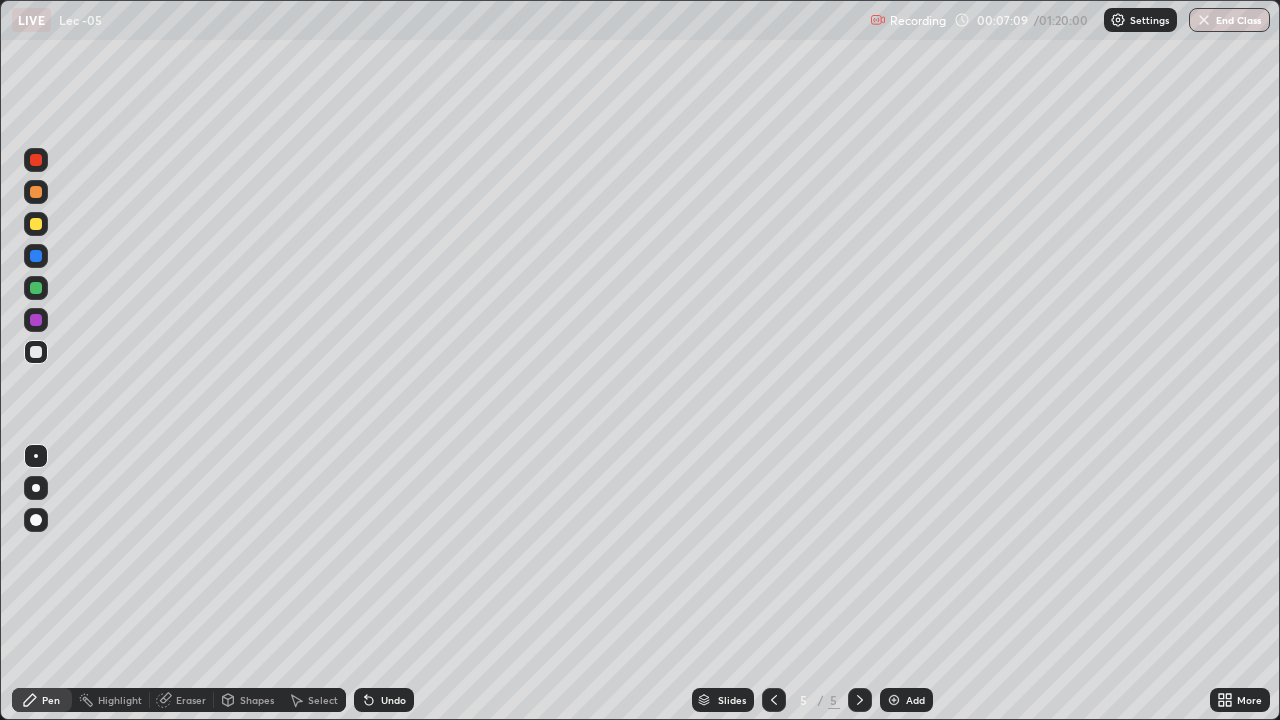 click at bounding box center (36, 320) 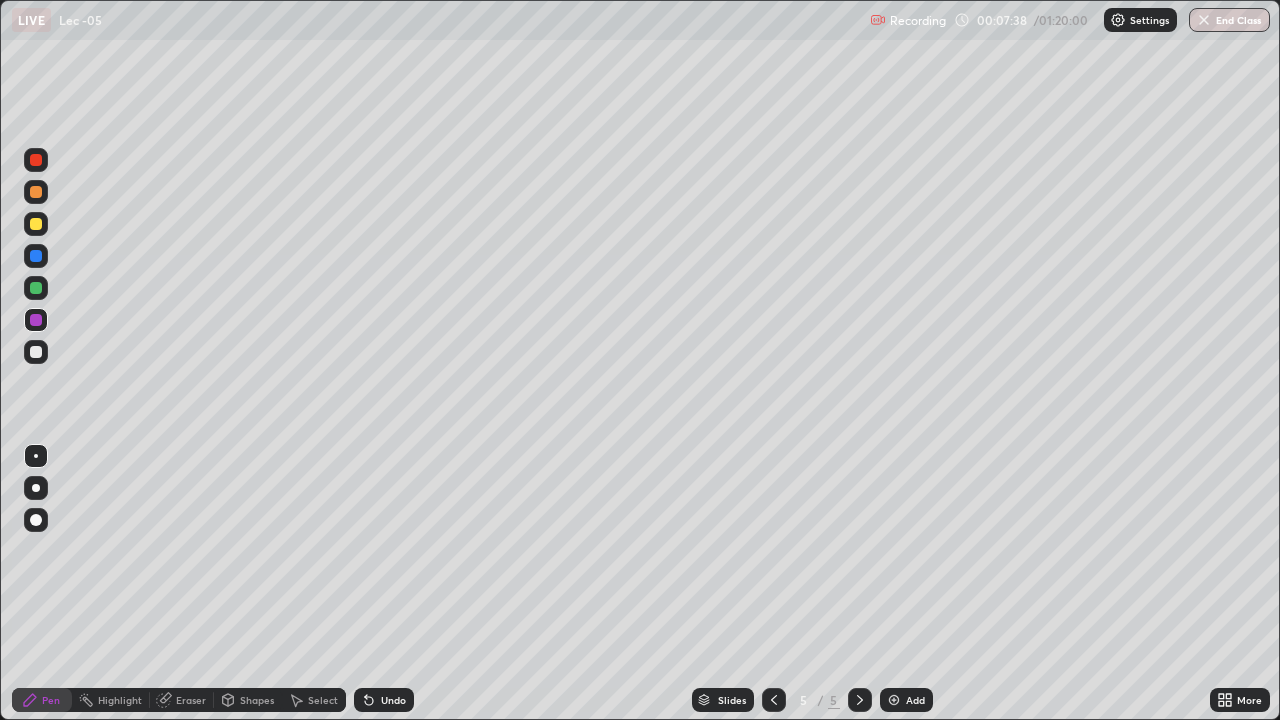 click at bounding box center (36, 352) 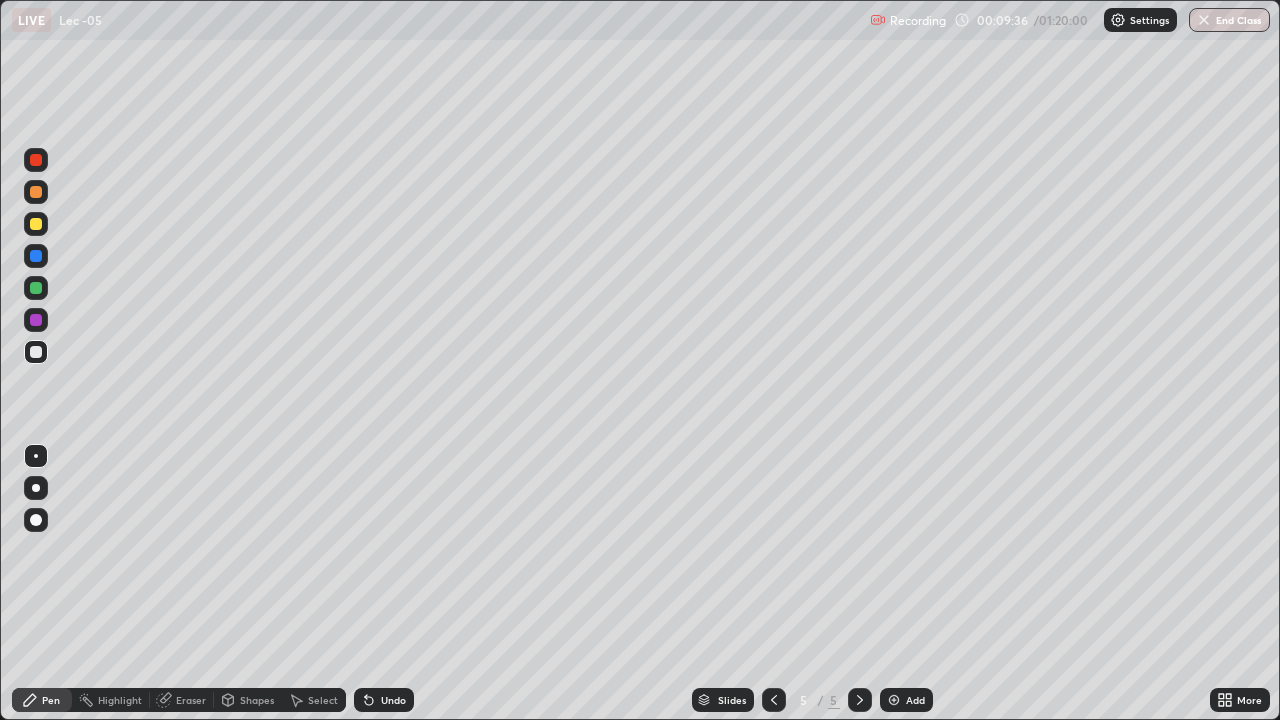 click on "Add" at bounding box center (915, 700) 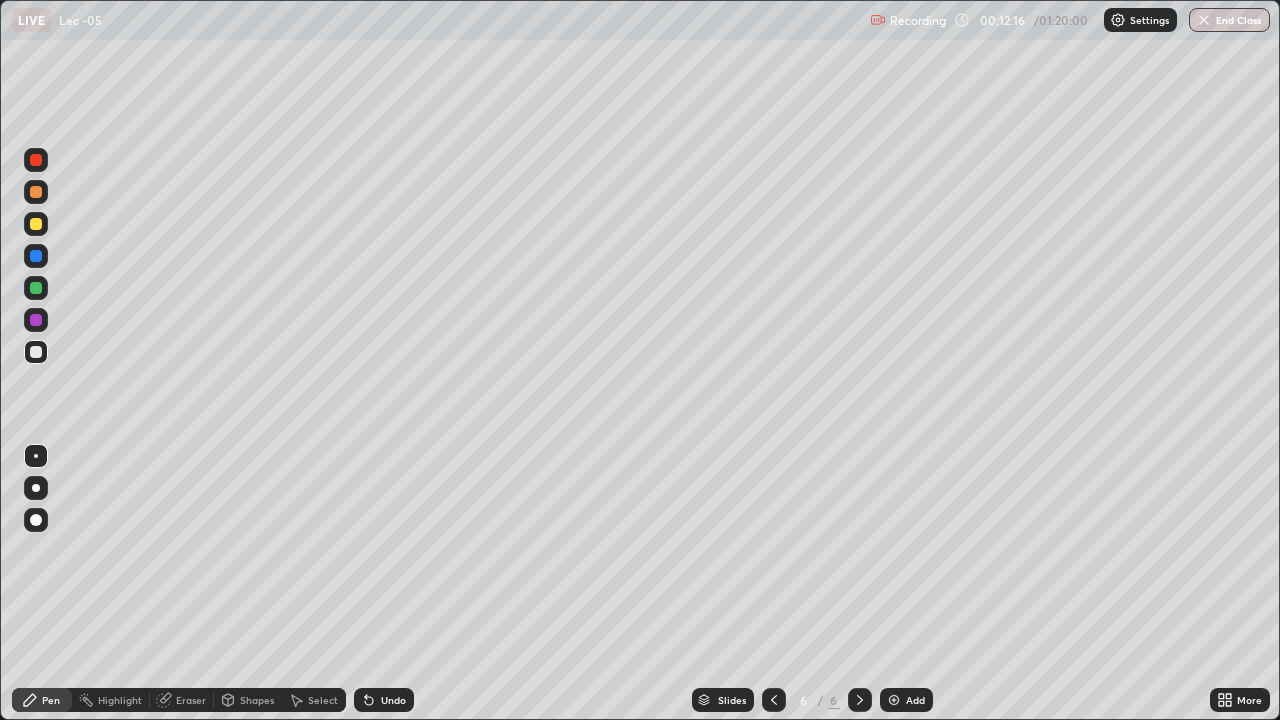 click on "Undo" at bounding box center (393, 700) 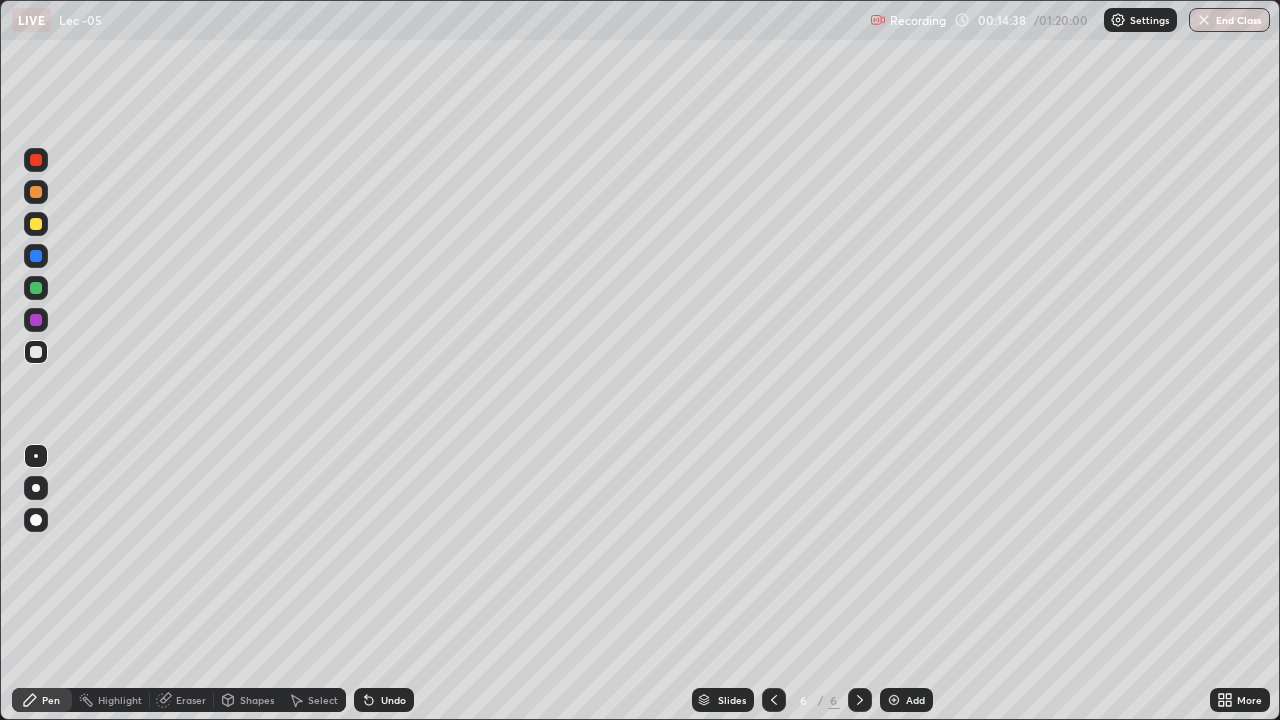 click on "Add" at bounding box center (915, 700) 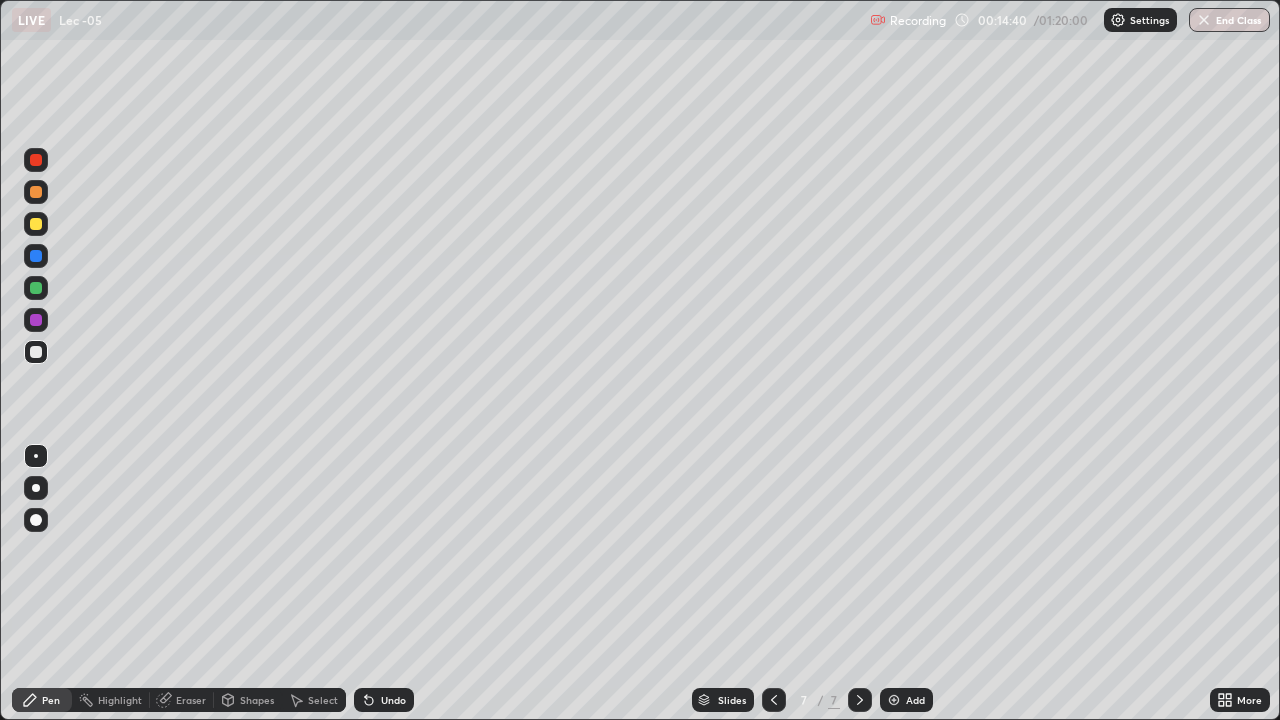 click at bounding box center (36, 352) 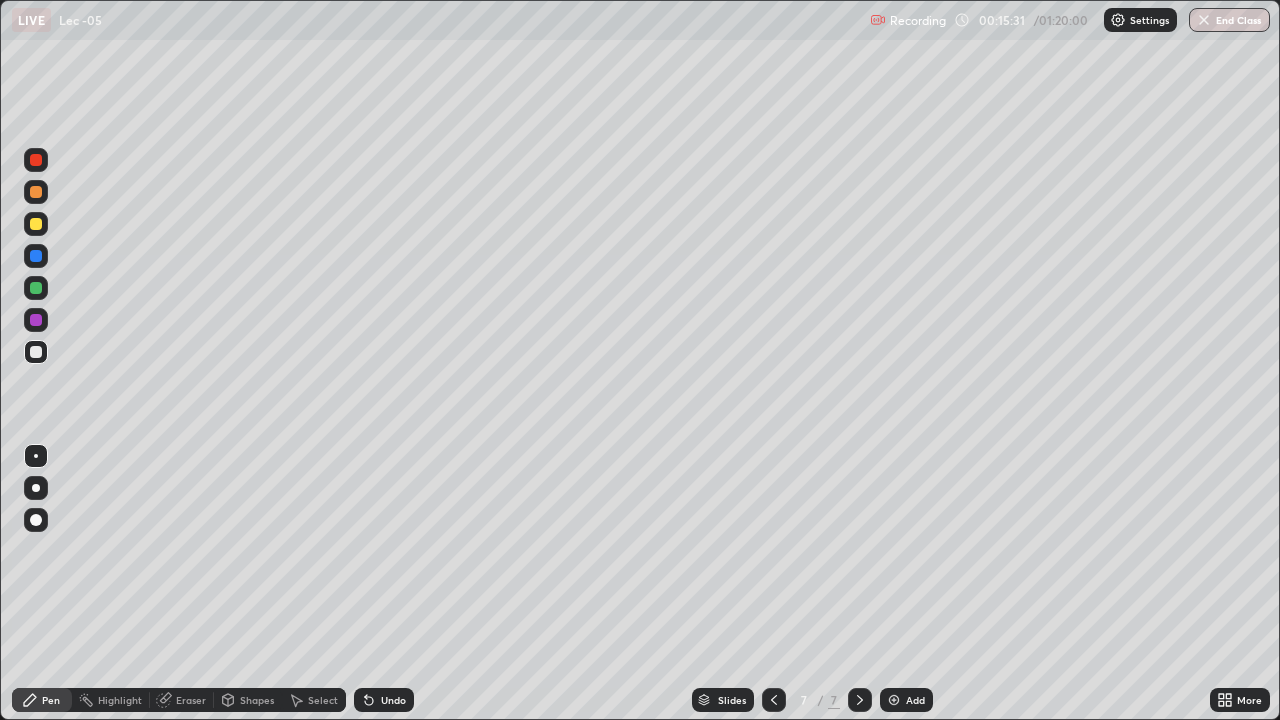 click on "Undo" at bounding box center [384, 700] 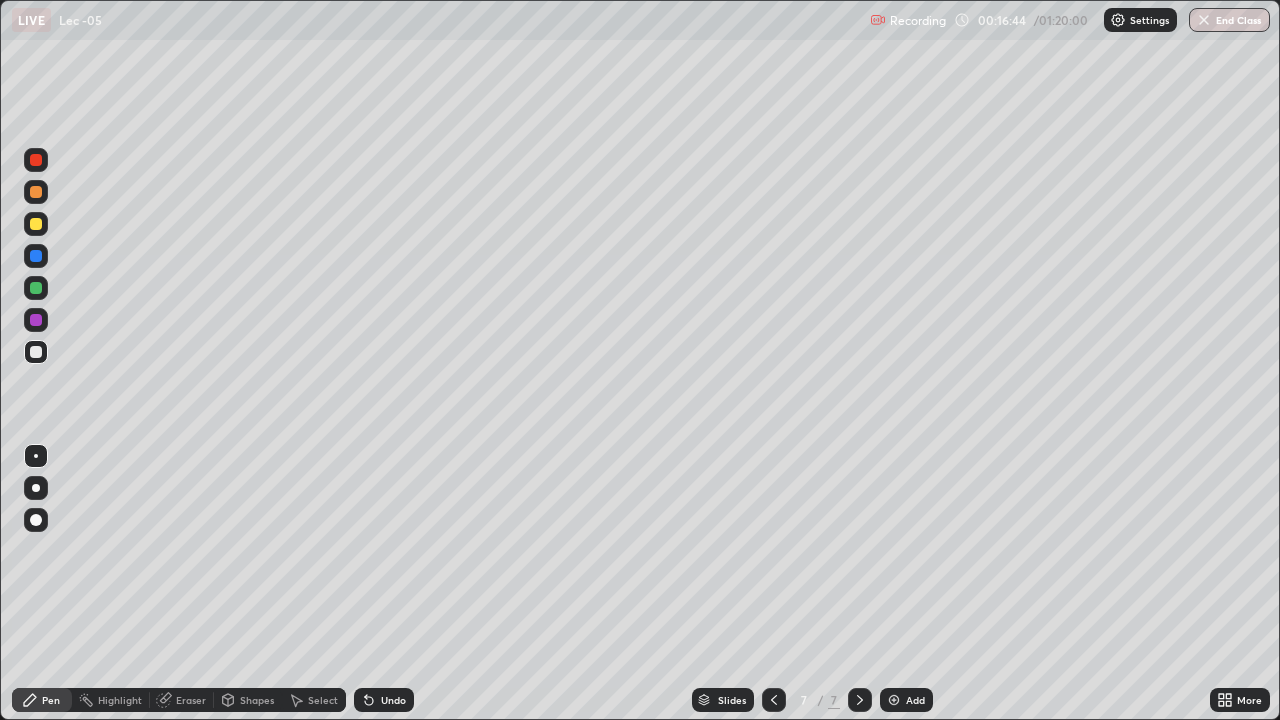 click on "Add" at bounding box center (915, 700) 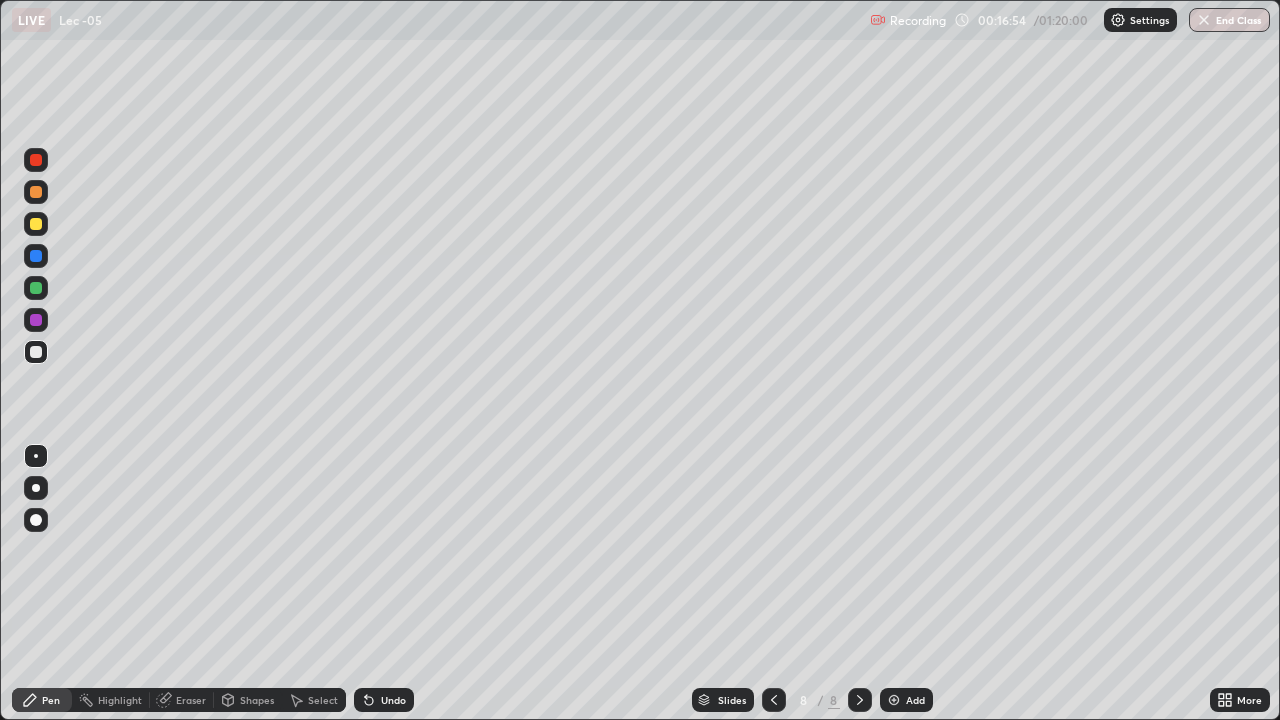 click on "Undo" at bounding box center (384, 700) 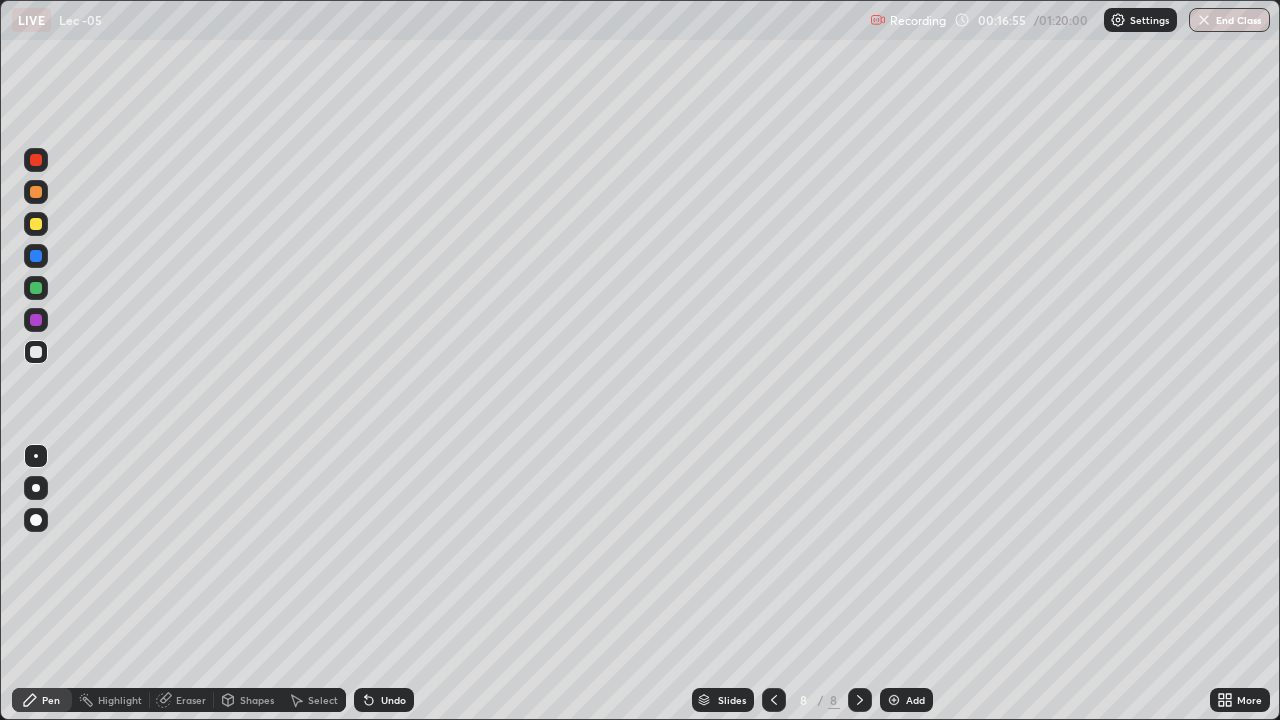 click on "Undo" at bounding box center [384, 700] 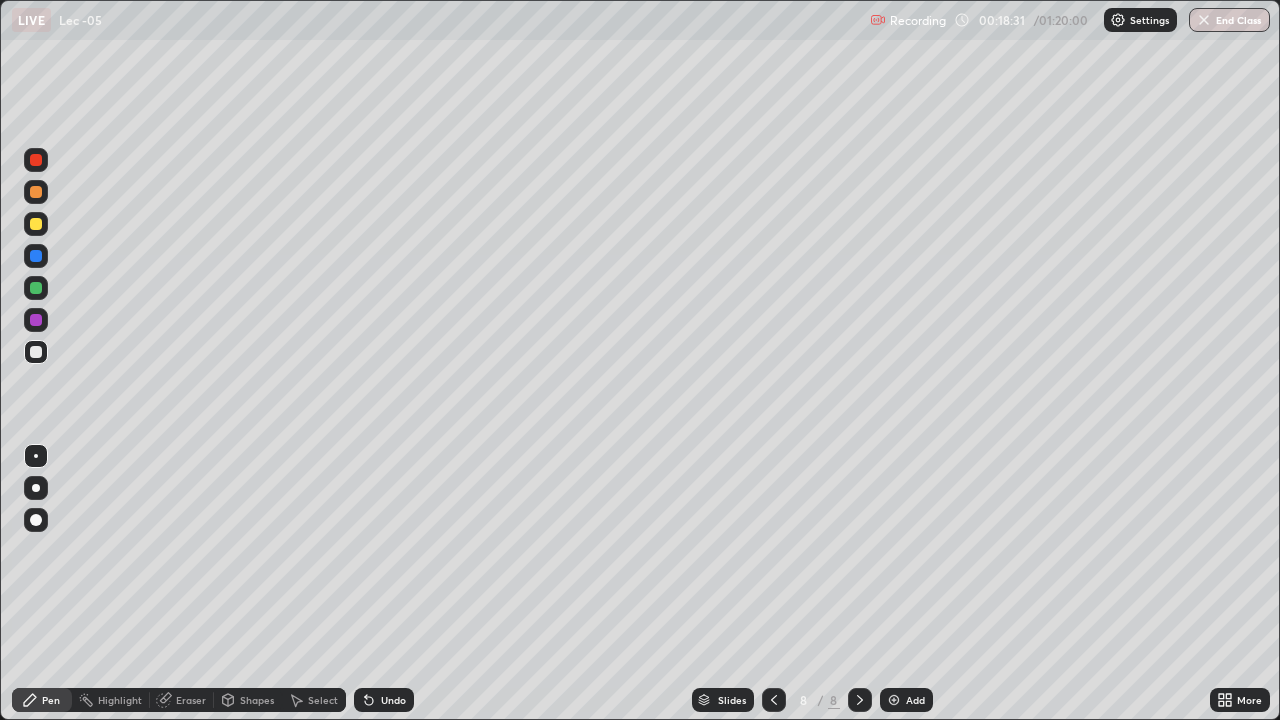 click on "Add" at bounding box center (906, 700) 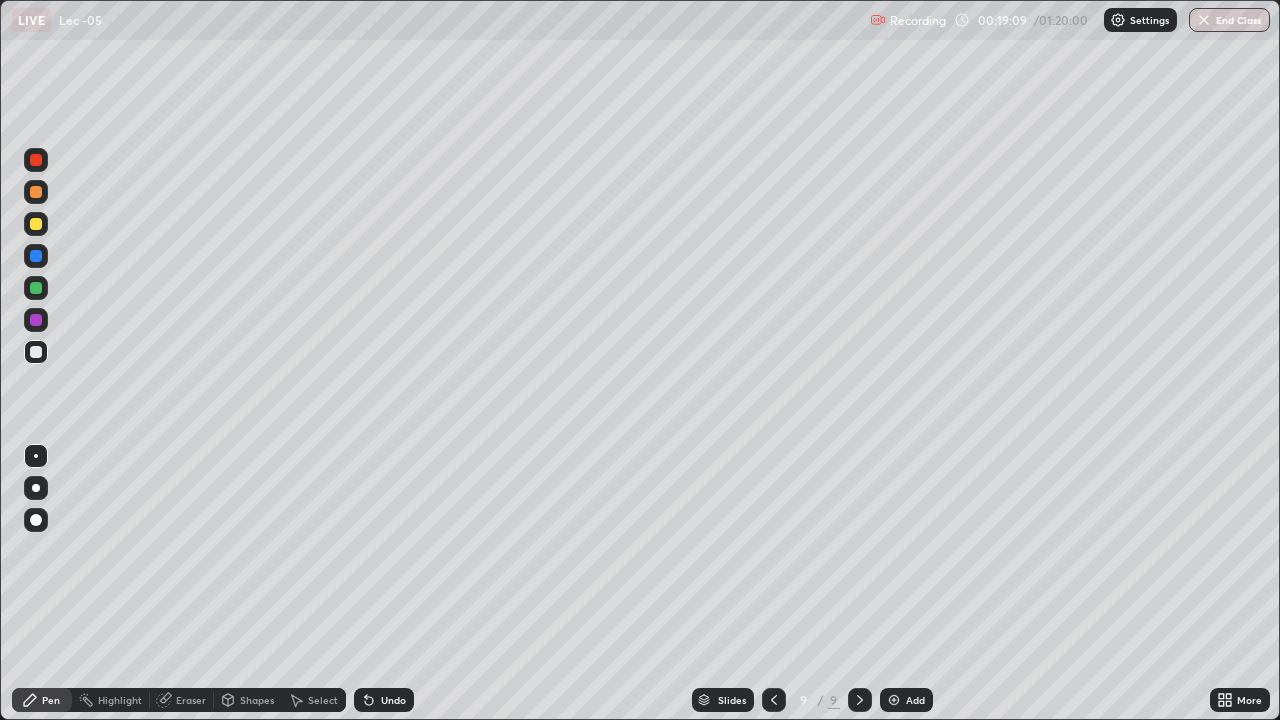 click on "Undo" at bounding box center [393, 700] 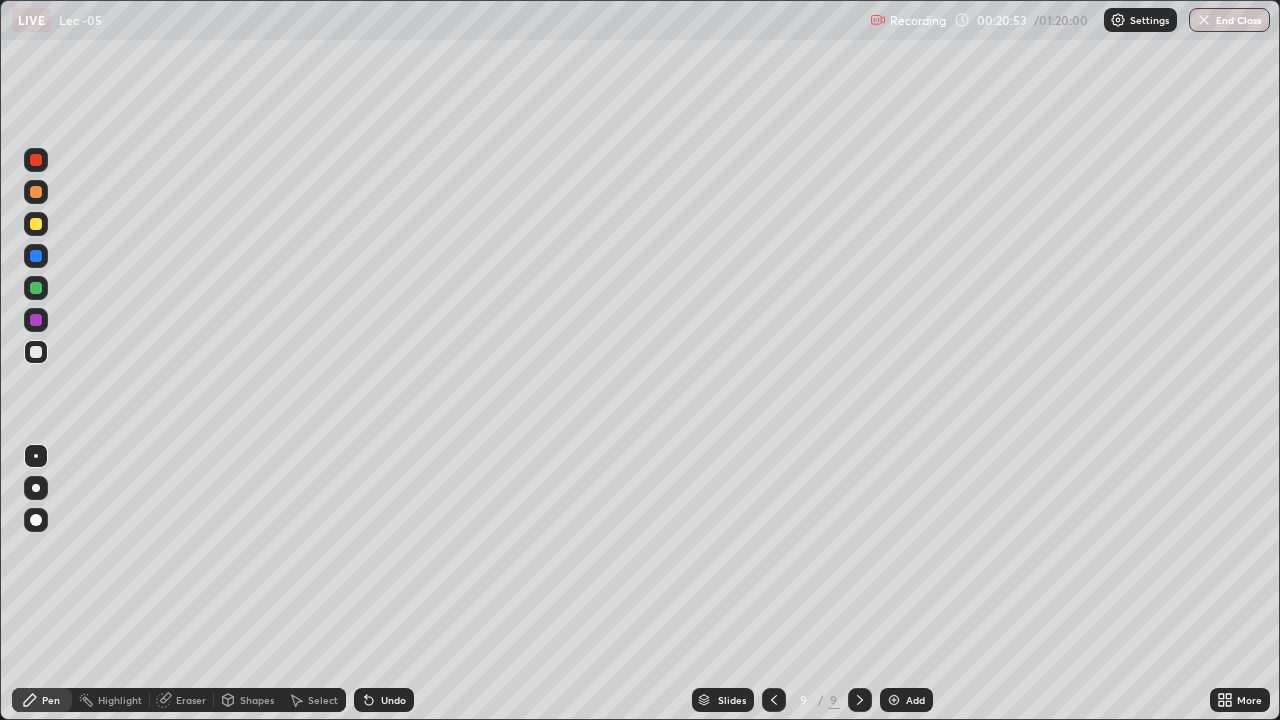 click on "Add" at bounding box center [906, 700] 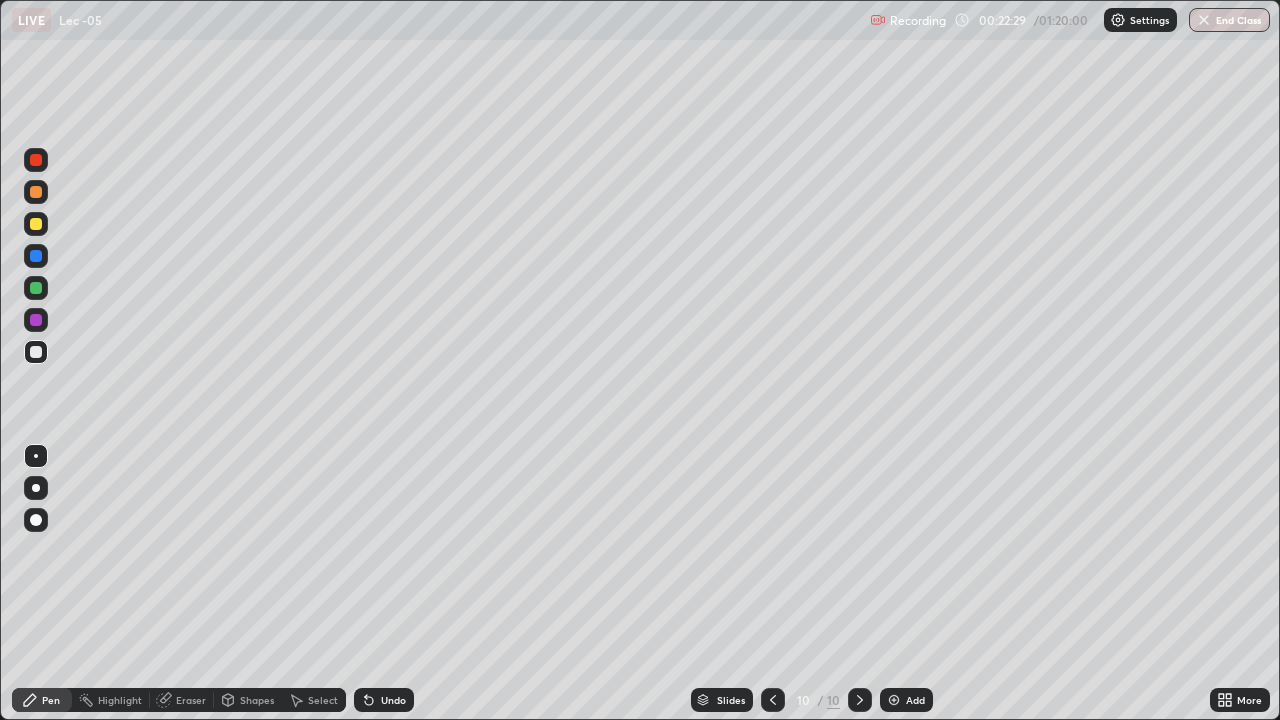 click on "Undo" at bounding box center (393, 700) 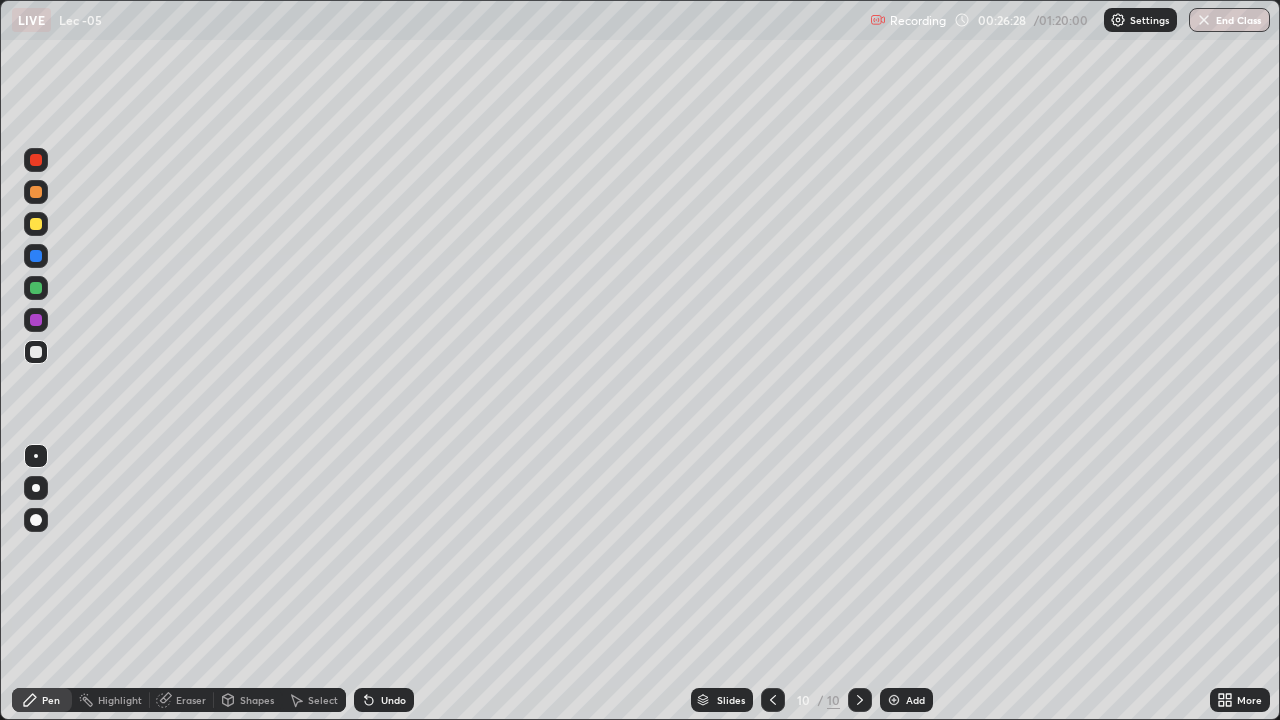 click on "Add" at bounding box center (906, 700) 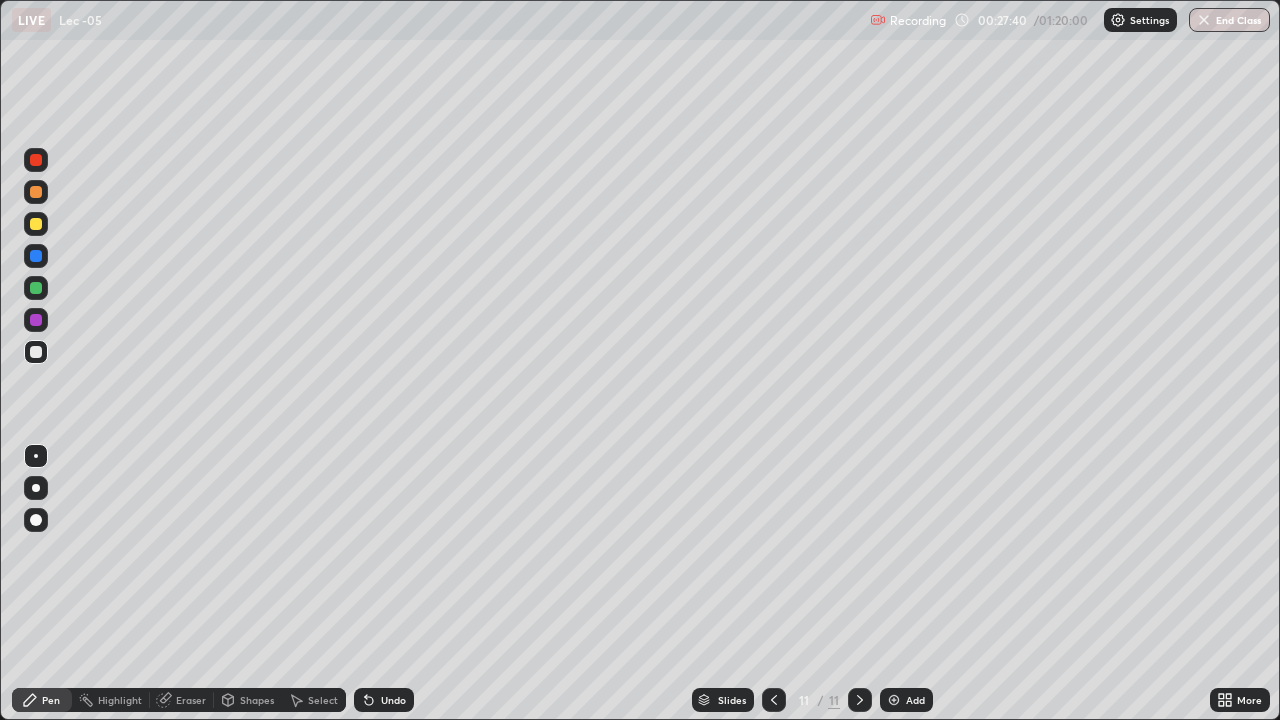 click on "Add" at bounding box center (915, 700) 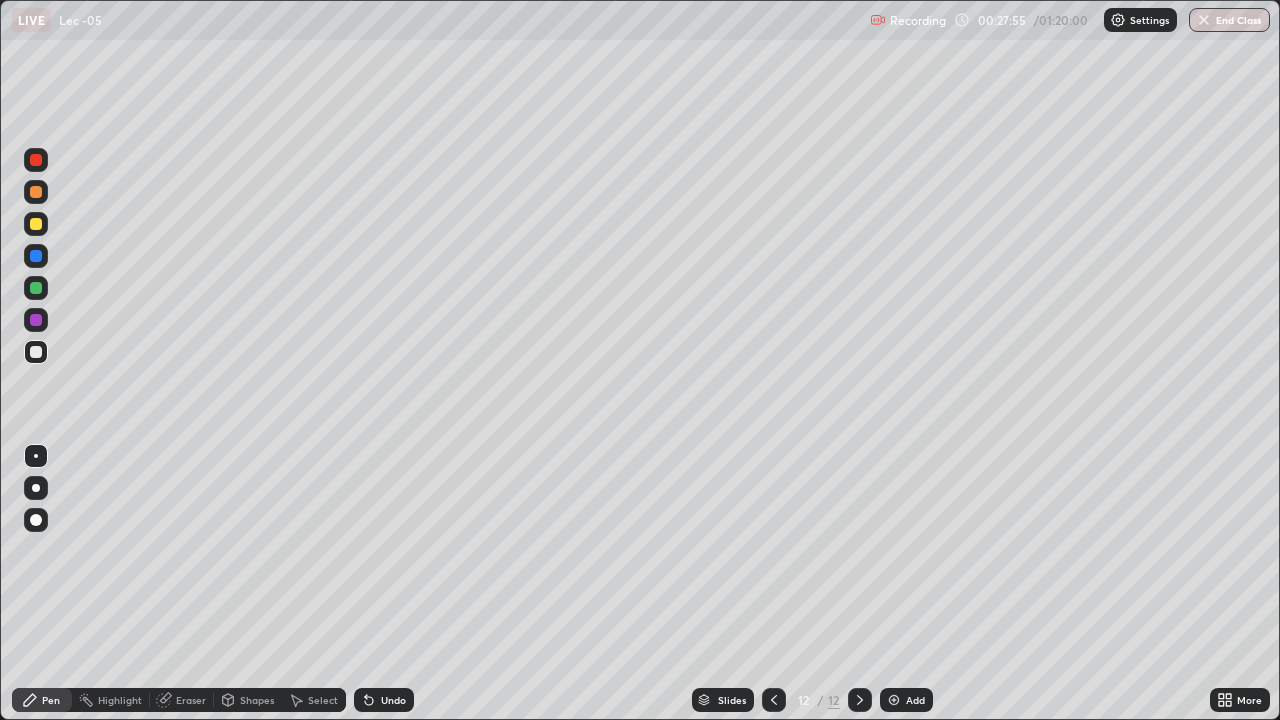 click on "Undo" at bounding box center (393, 700) 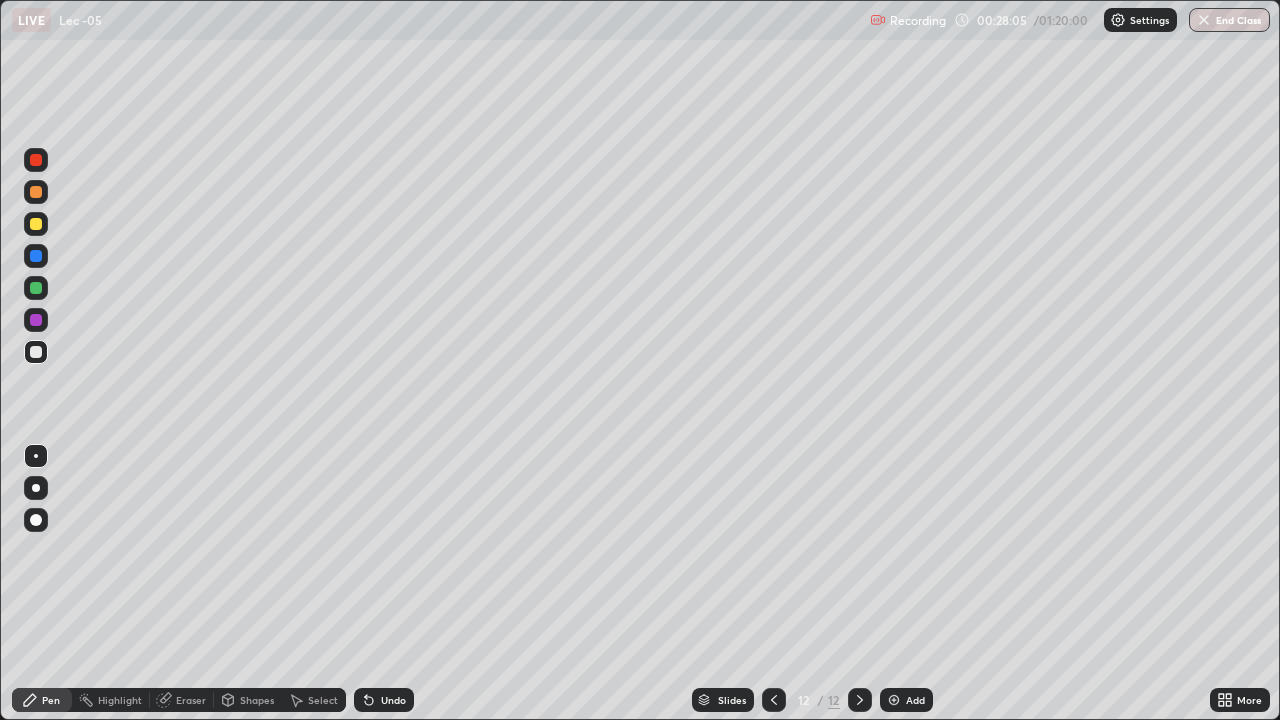 click on "Undo" at bounding box center (384, 700) 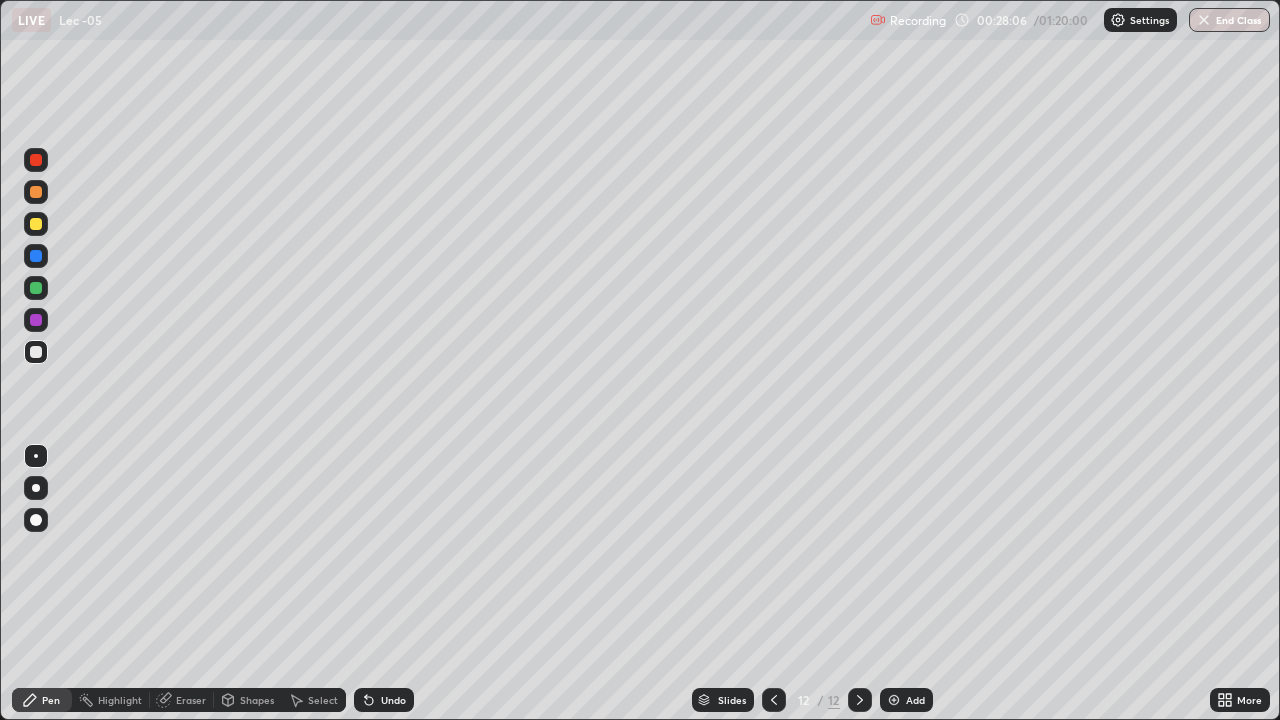 click on "Undo" at bounding box center (384, 700) 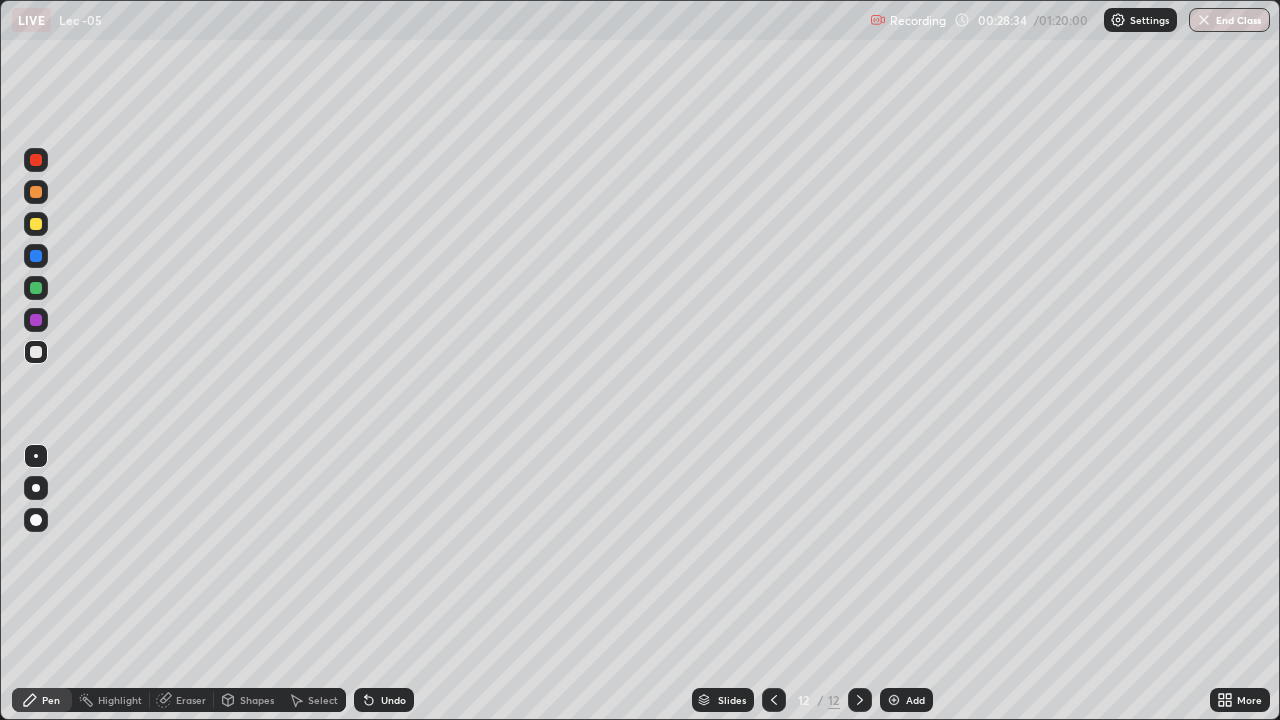 click at bounding box center (36, 288) 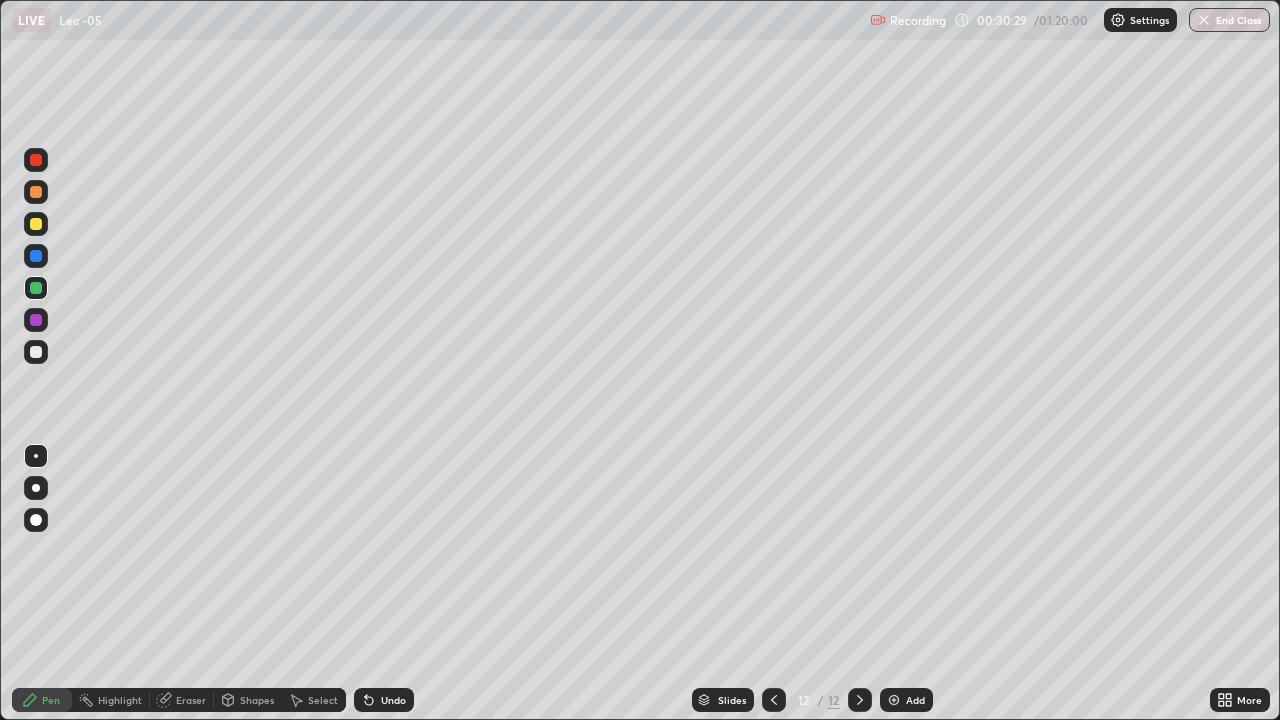 click on "Add" at bounding box center (915, 700) 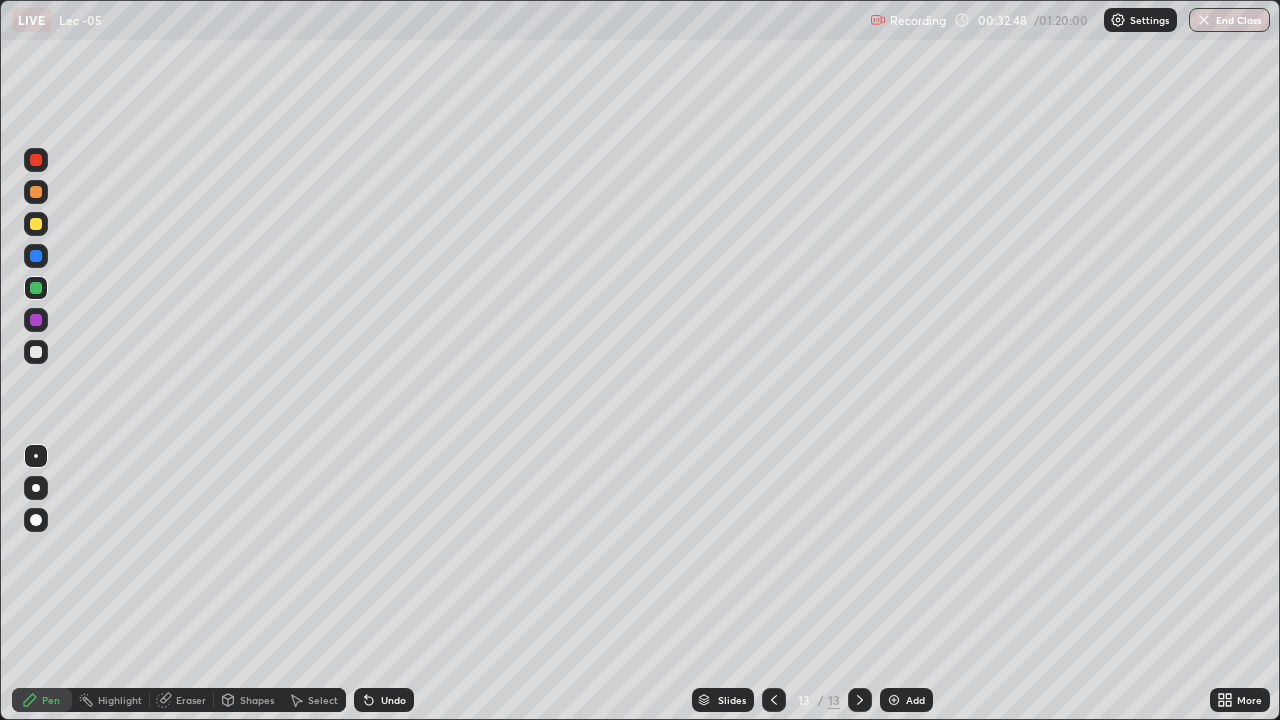 click at bounding box center (36, 352) 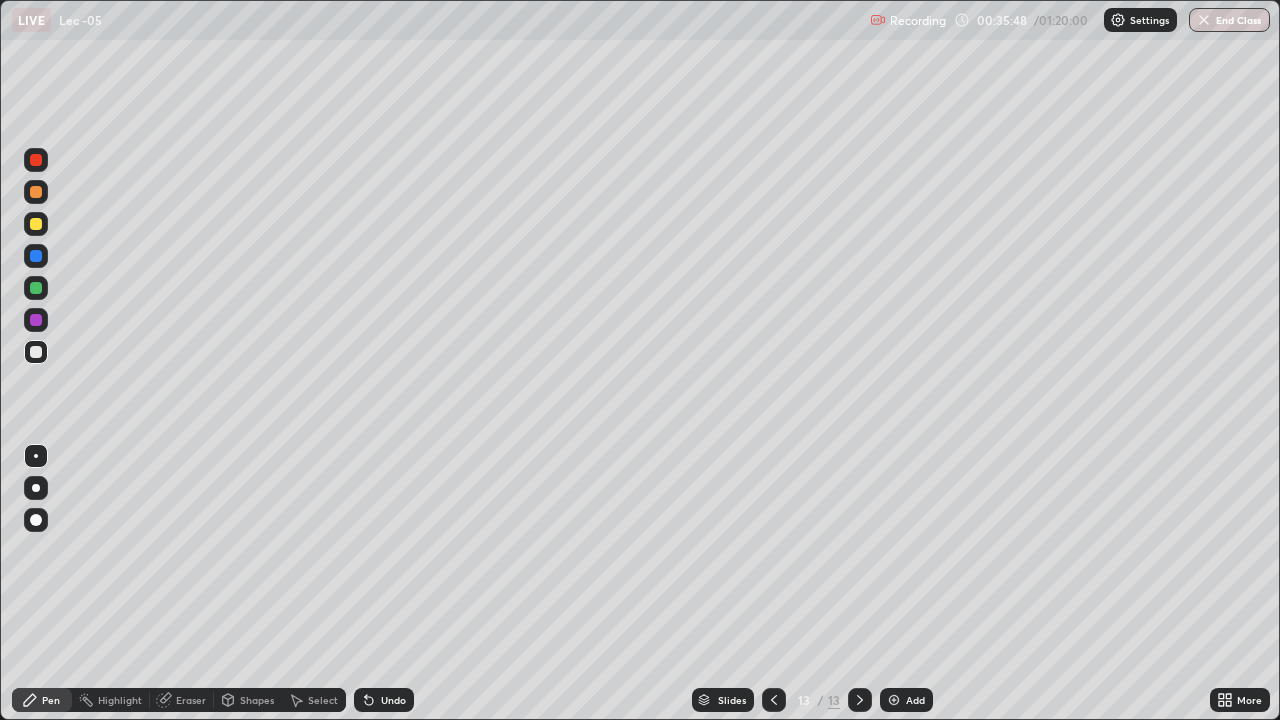 click on "Add" at bounding box center [915, 700] 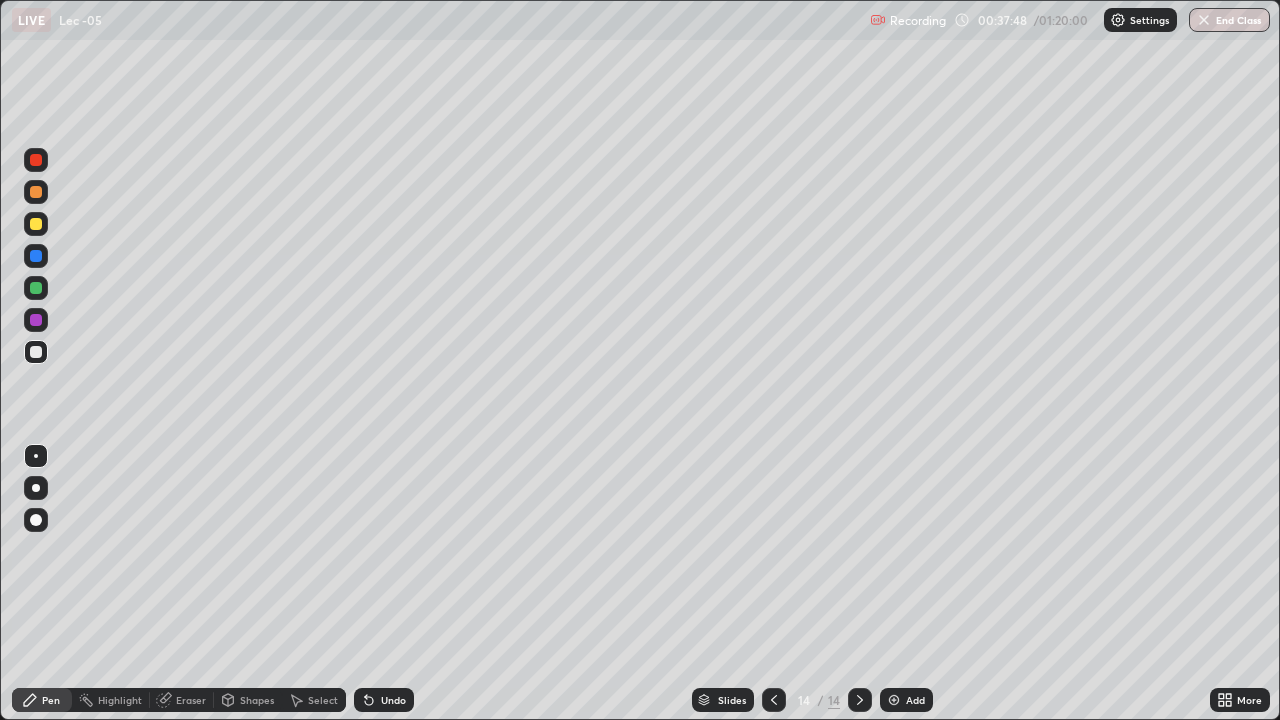 click on "Undo" at bounding box center (393, 700) 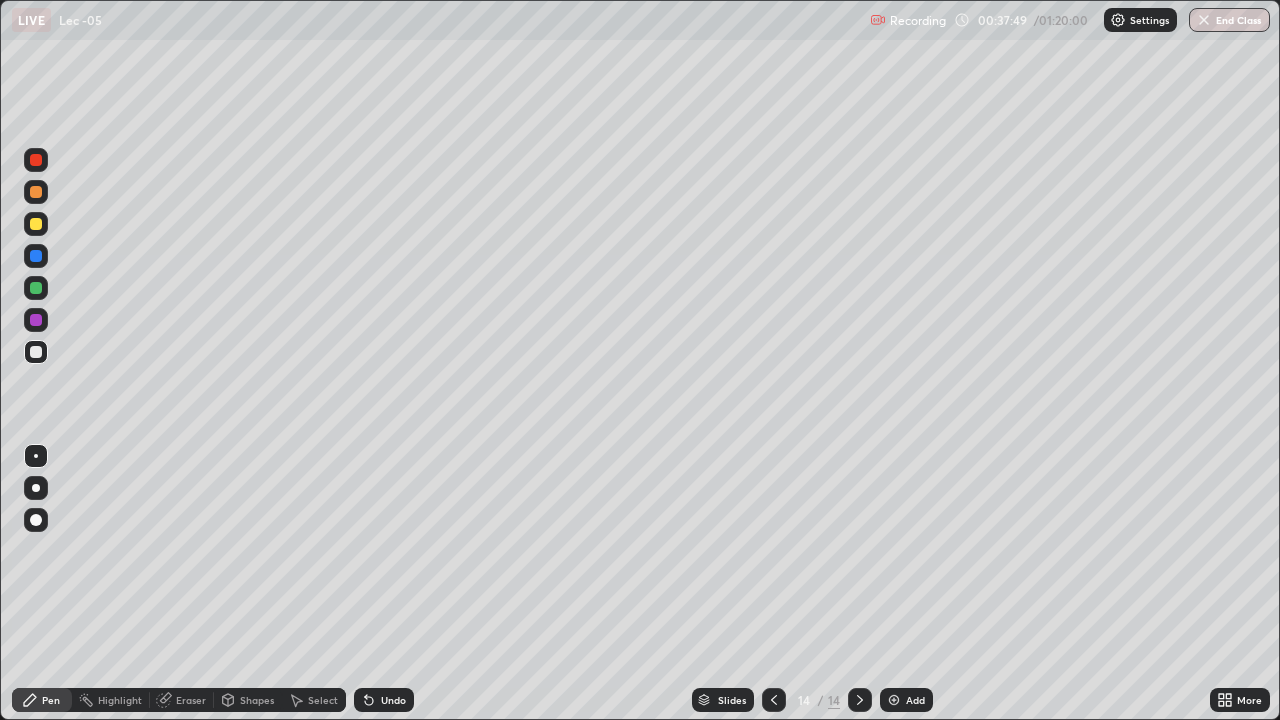 click on "Undo" at bounding box center [393, 700] 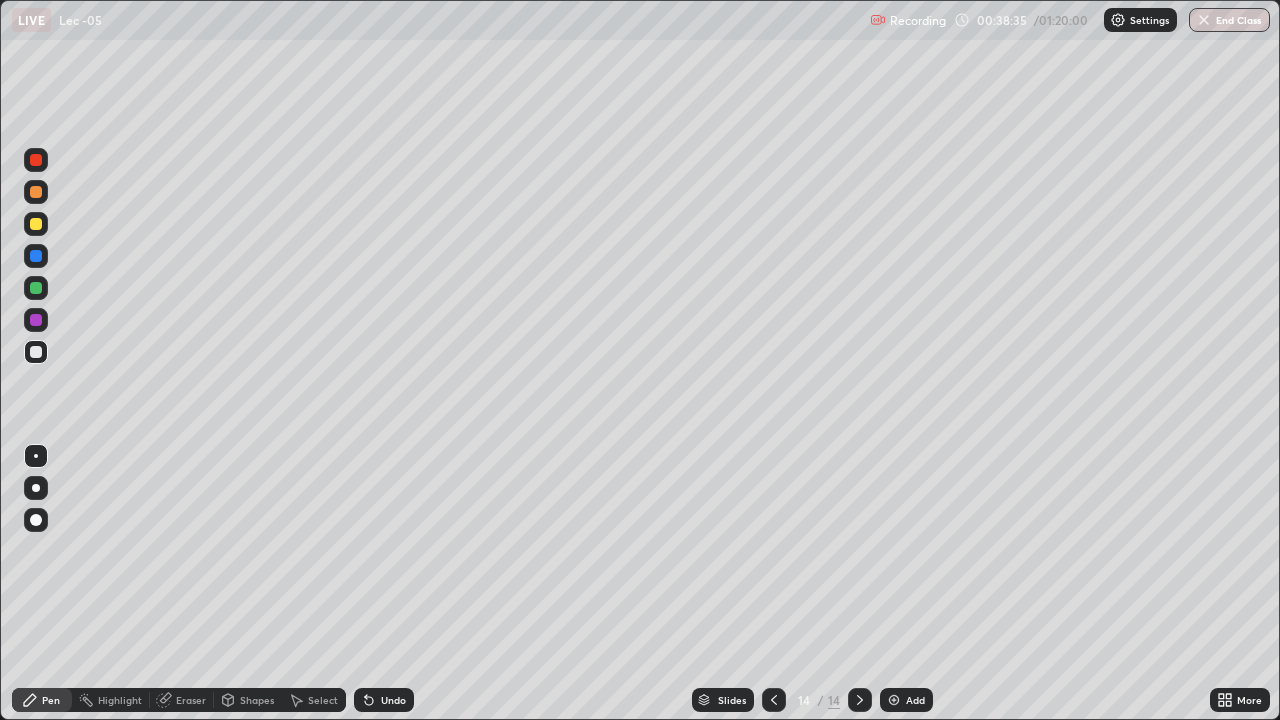 click on "Add" at bounding box center [915, 700] 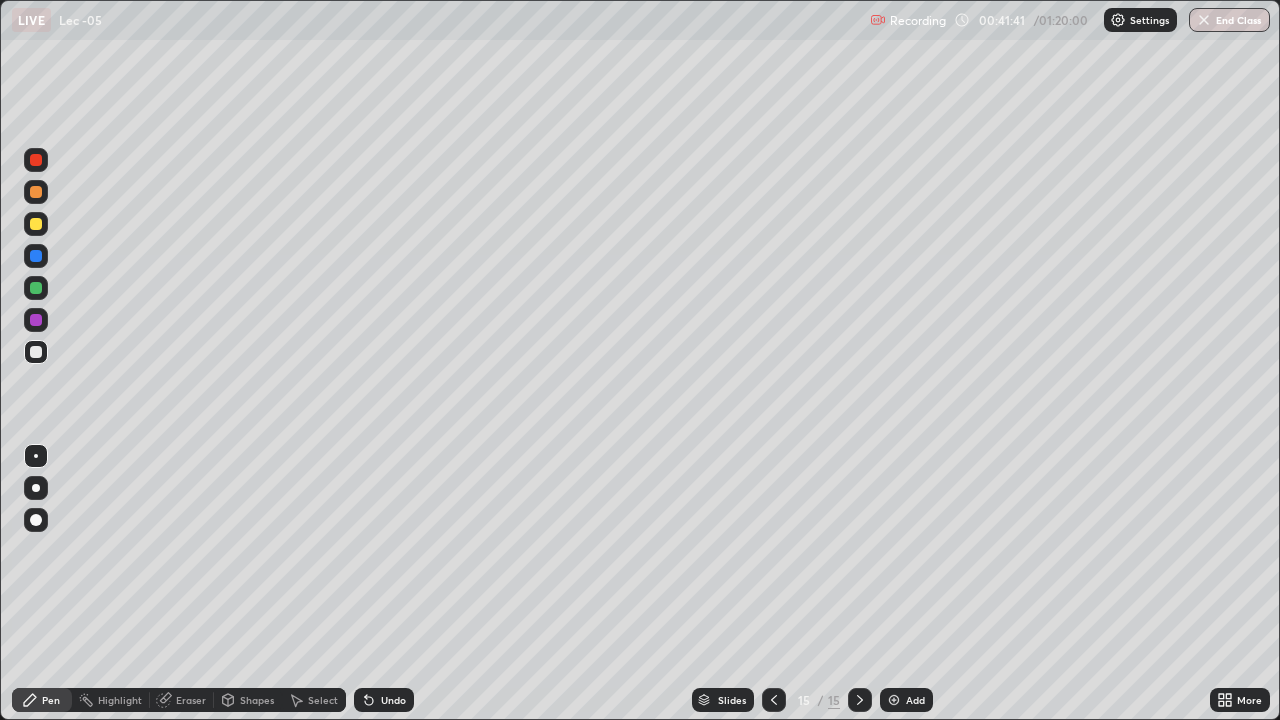 click on "Undo" at bounding box center [384, 700] 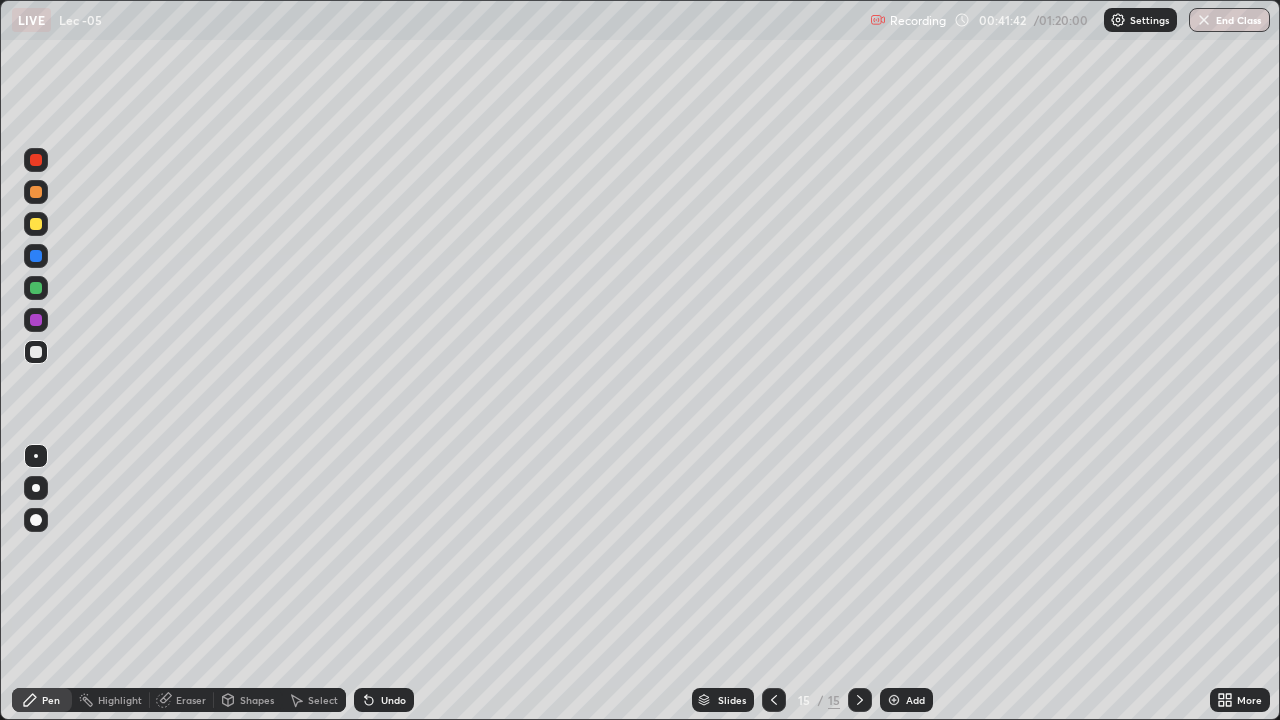 click on "Undo" at bounding box center (393, 700) 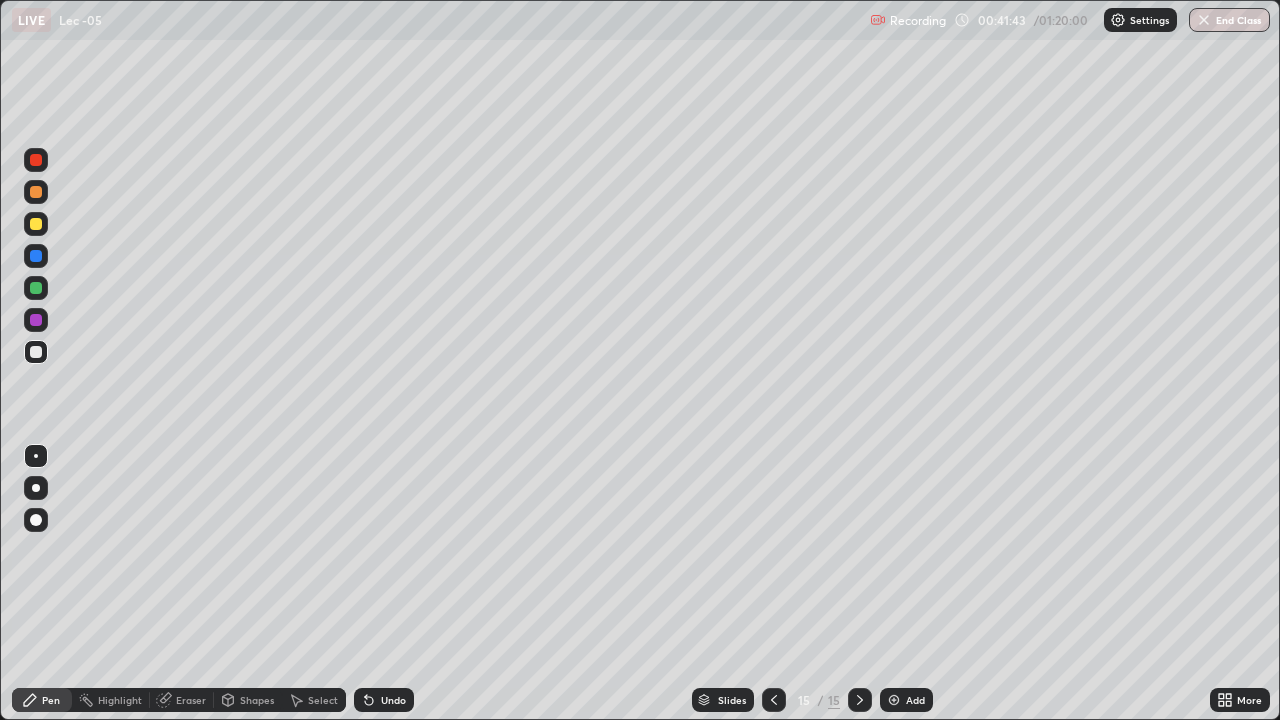 click on "Undo" at bounding box center (393, 700) 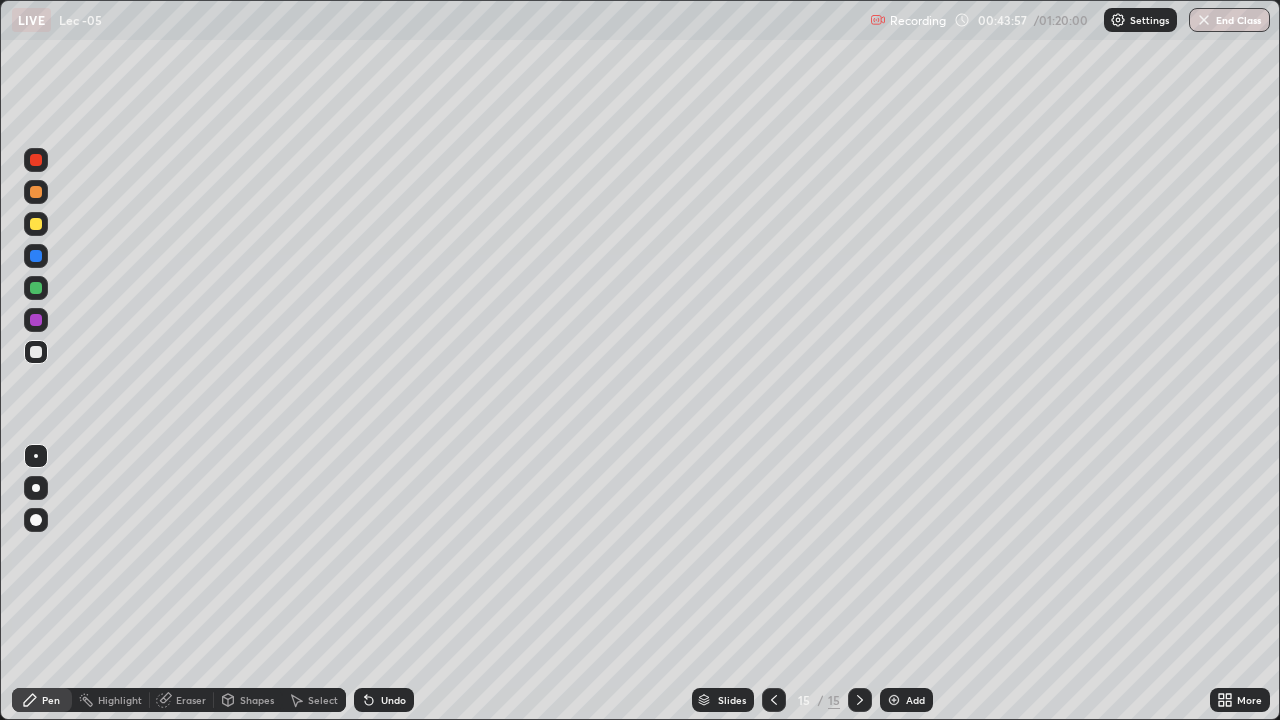 click on "Add" at bounding box center (915, 700) 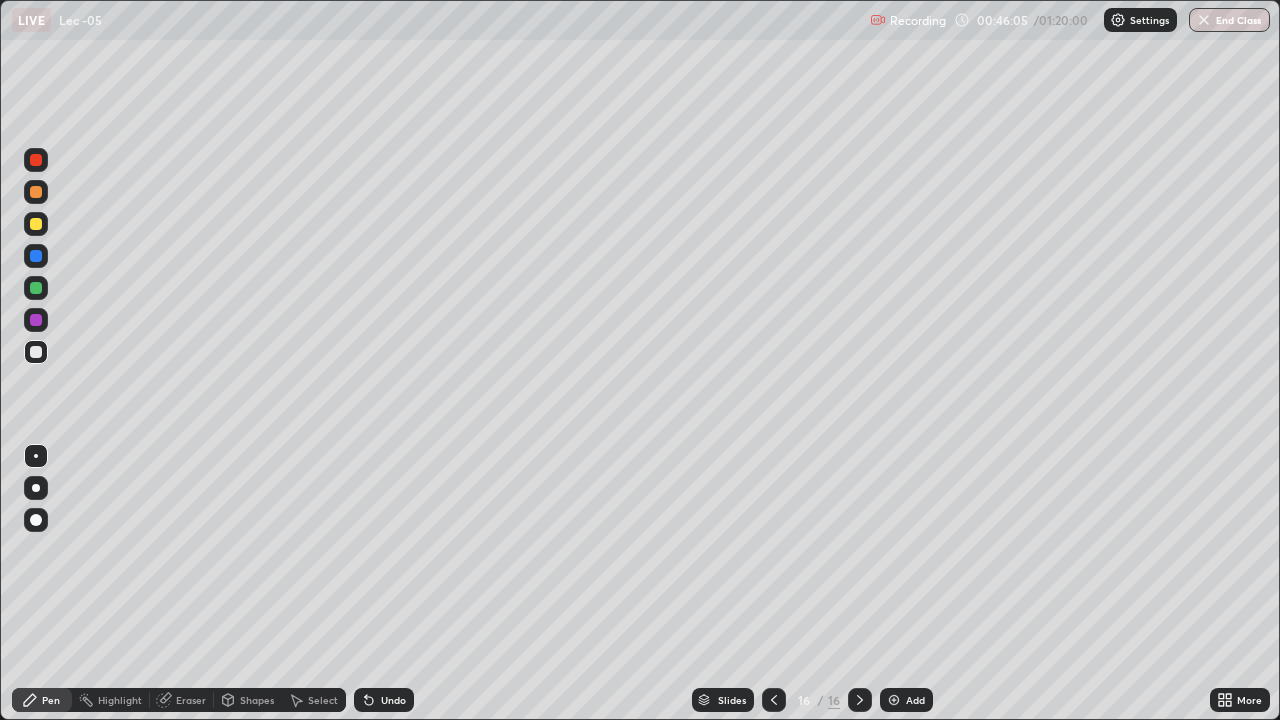 click at bounding box center [36, 288] 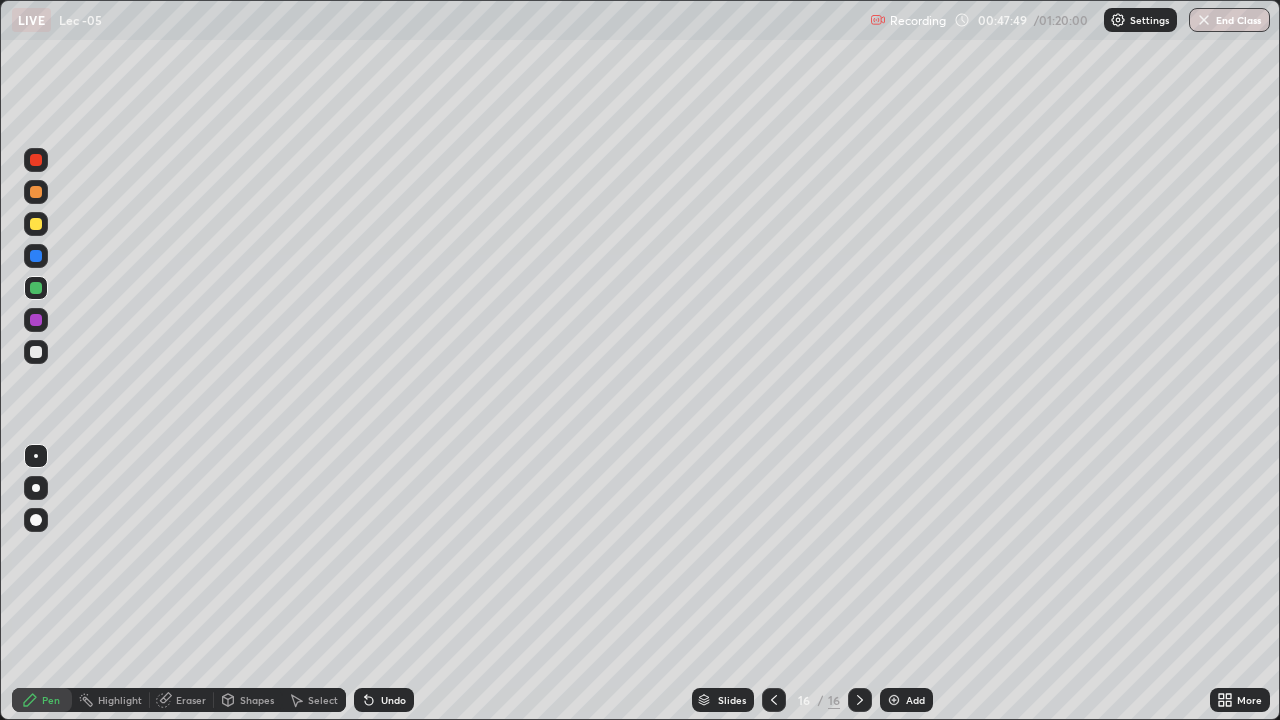 click on "Add" at bounding box center (915, 700) 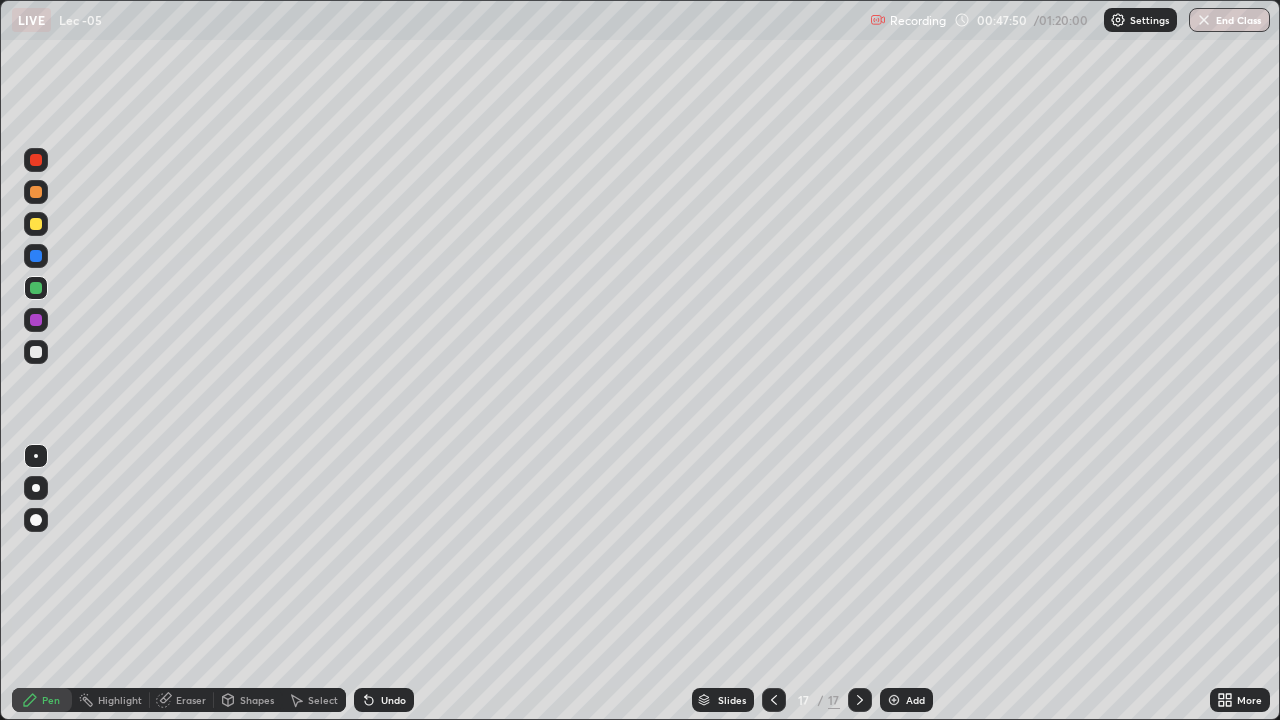 click at bounding box center (36, 352) 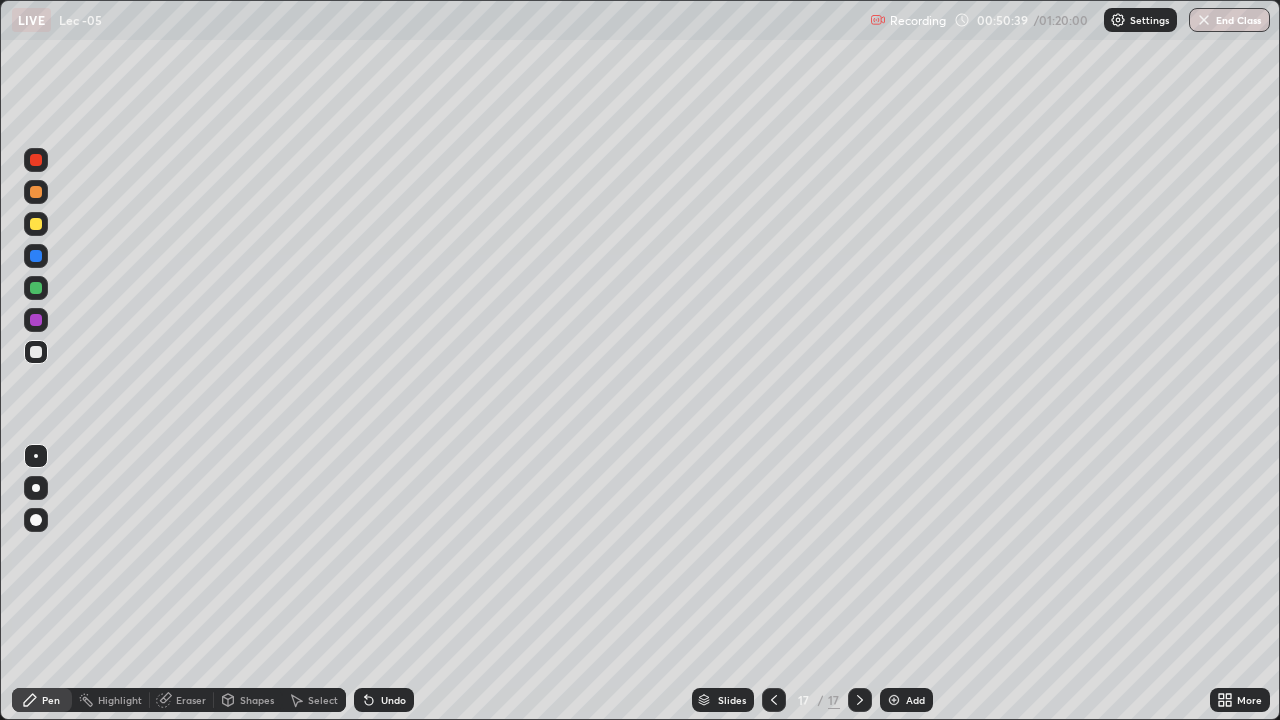 click on "Add" at bounding box center [915, 700] 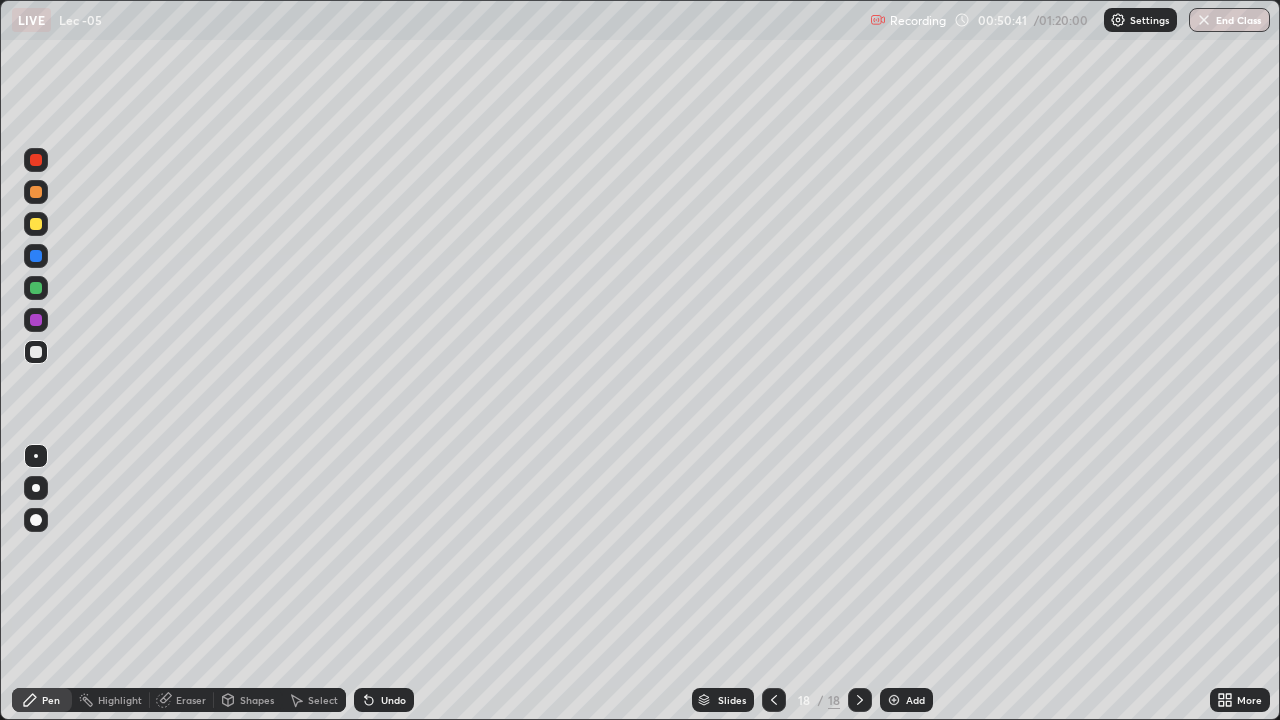 click at bounding box center [36, 352] 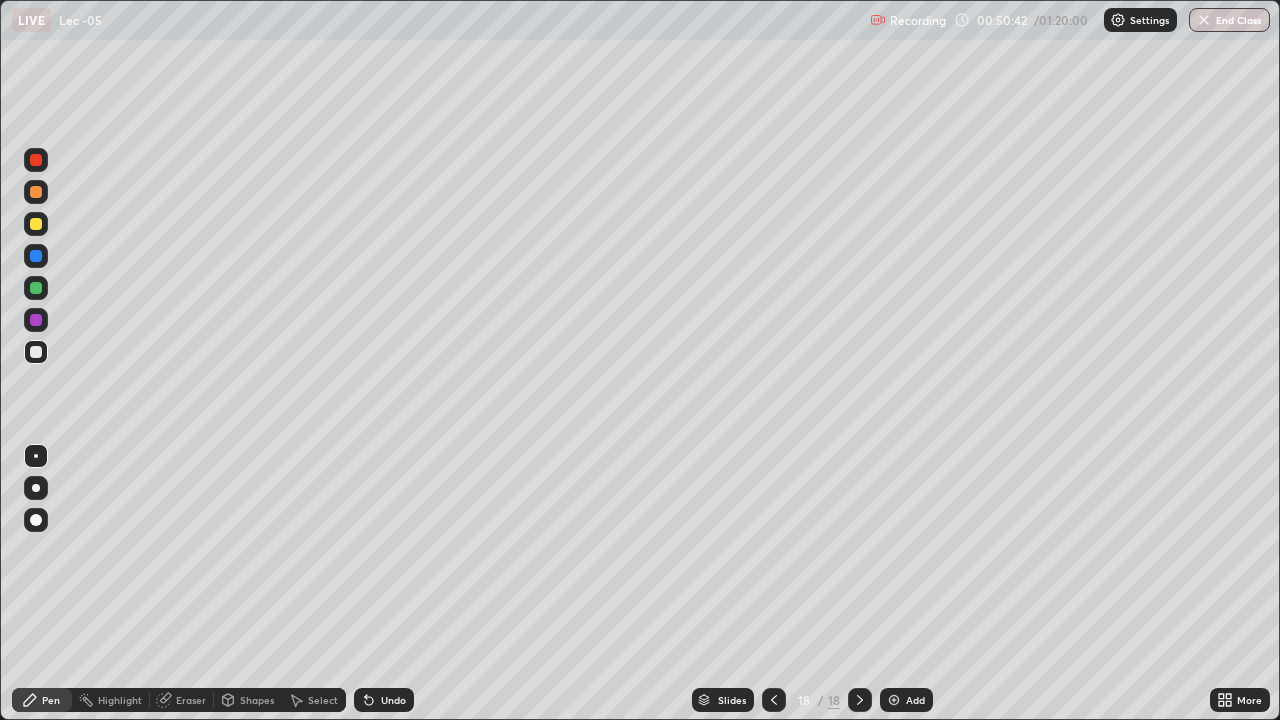 click at bounding box center (36, 288) 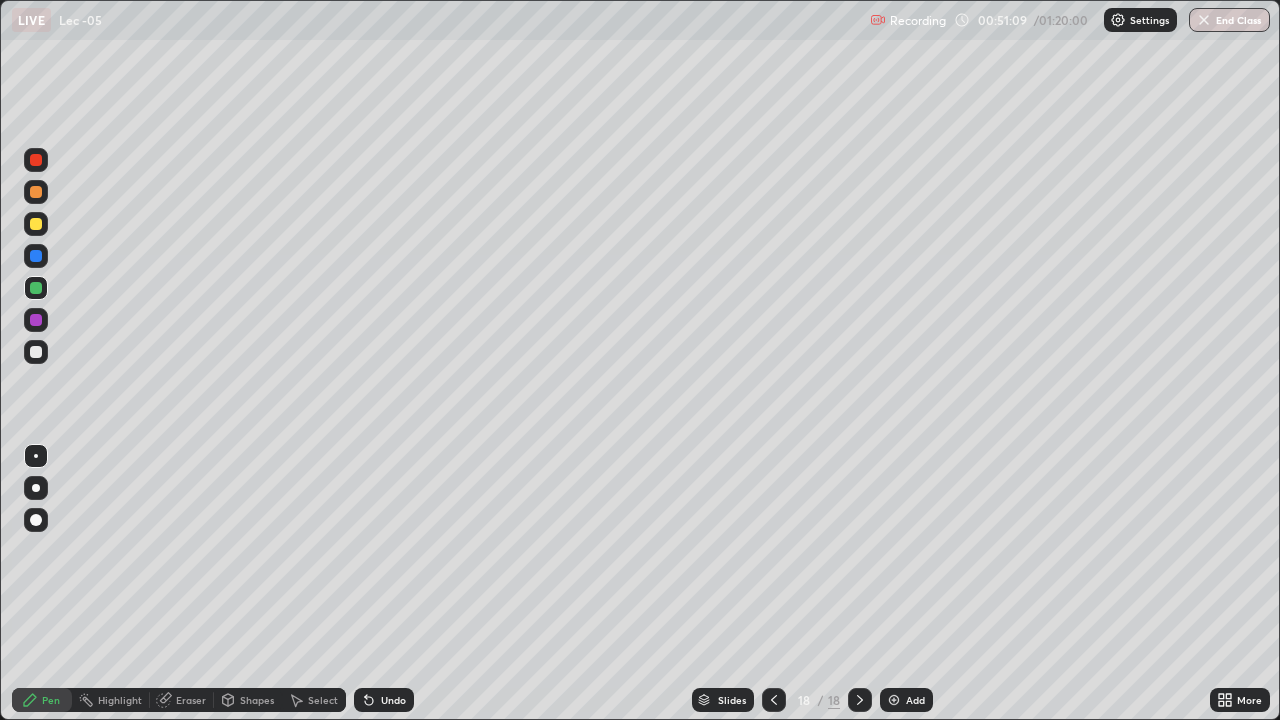 click on "Undo" at bounding box center (393, 700) 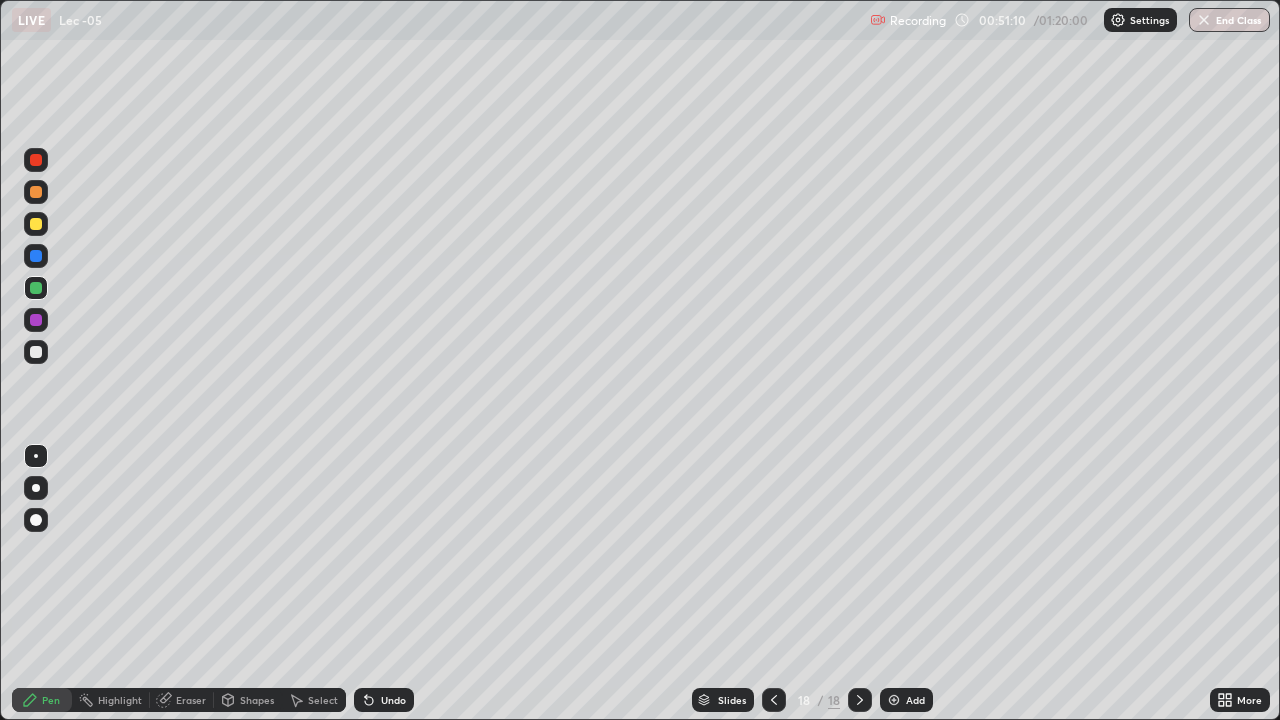 click on "Undo" at bounding box center (384, 700) 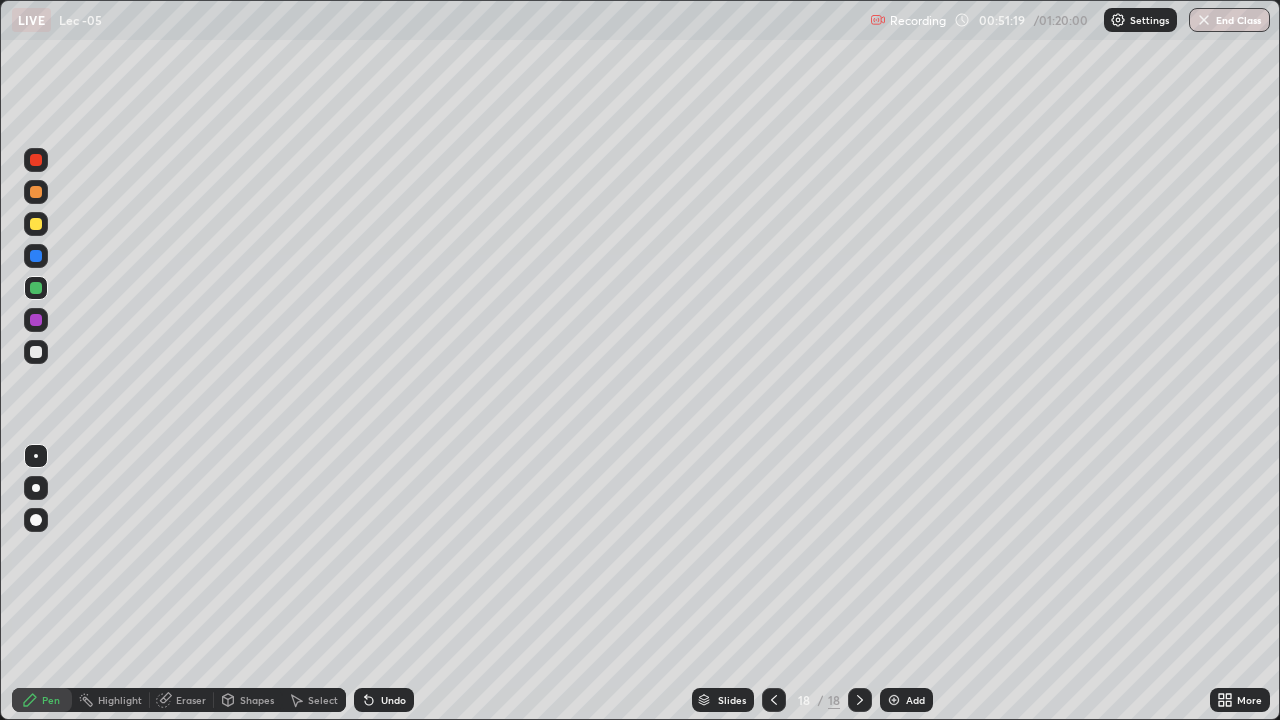 click on "Undo" at bounding box center [393, 700] 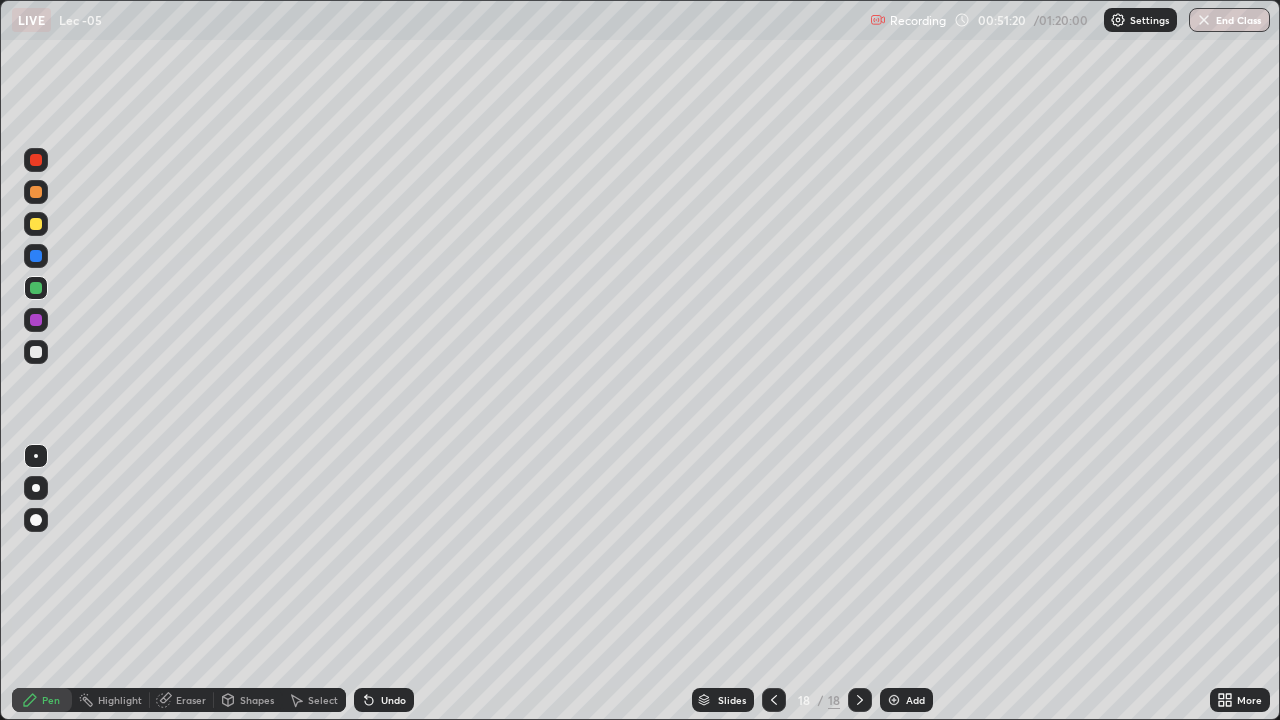 click on "Undo" at bounding box center [384, 700] 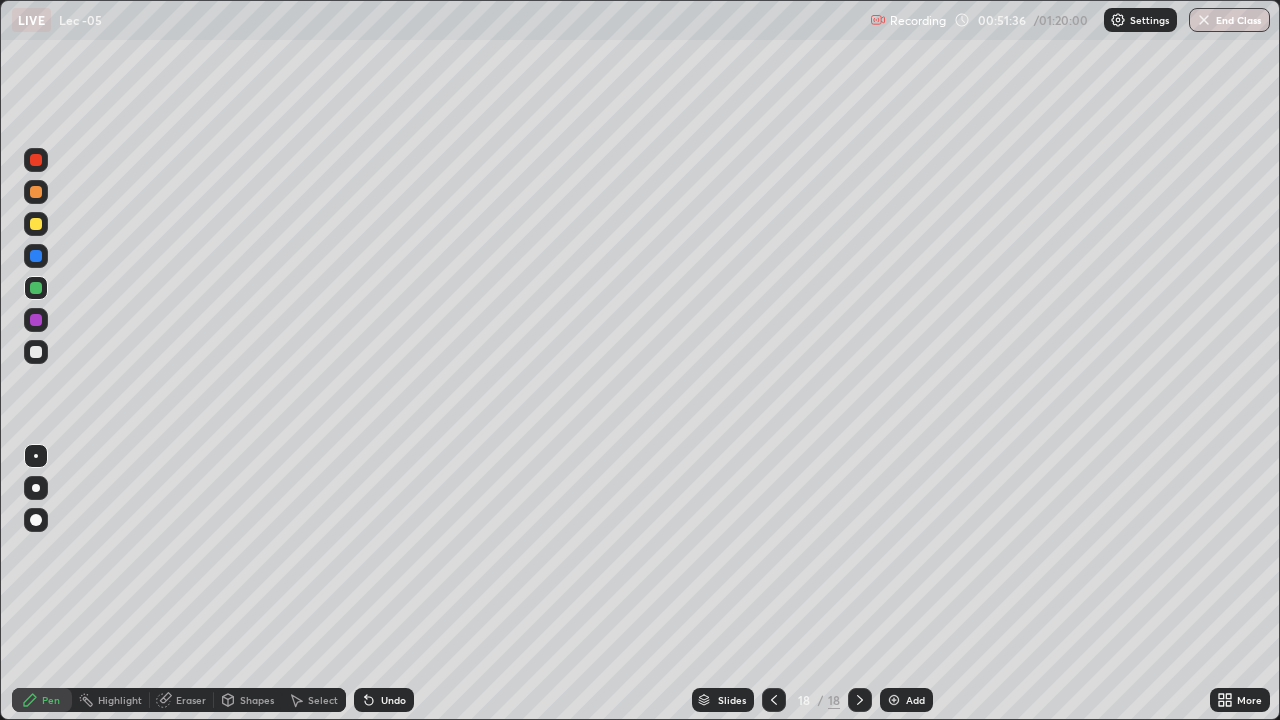 click on "Undo" at bounding box center (384, 700) 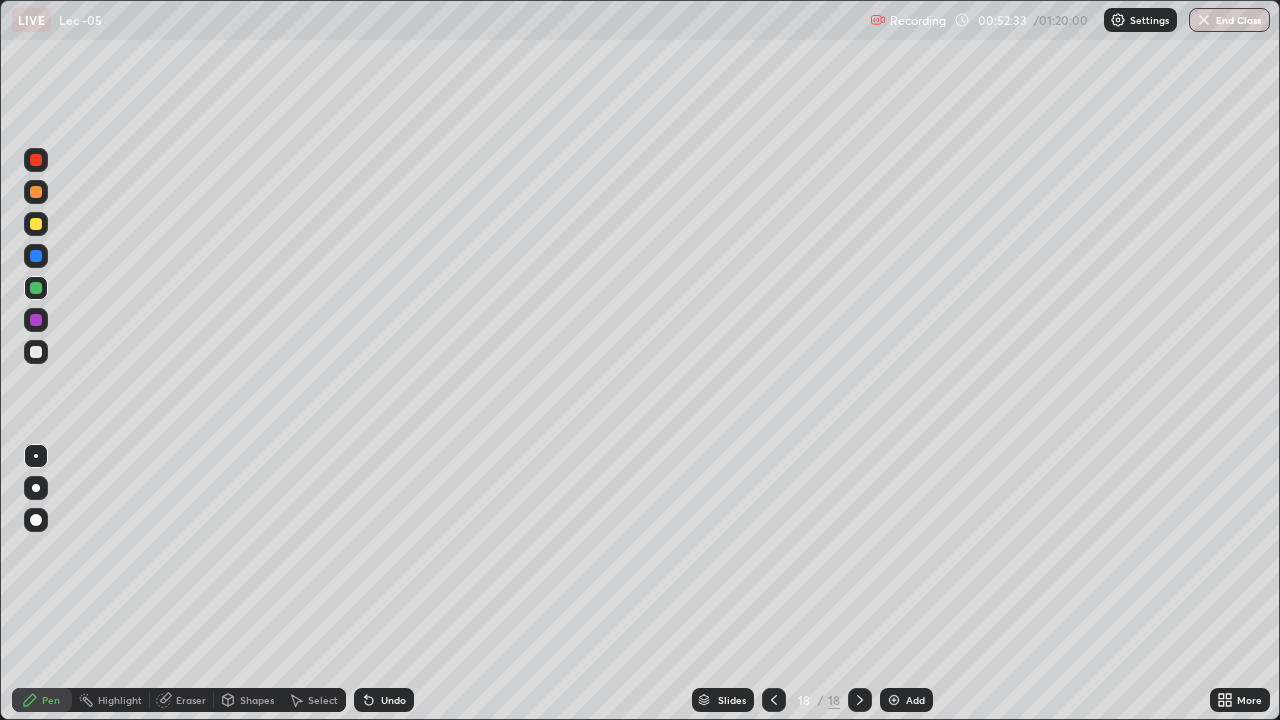 click 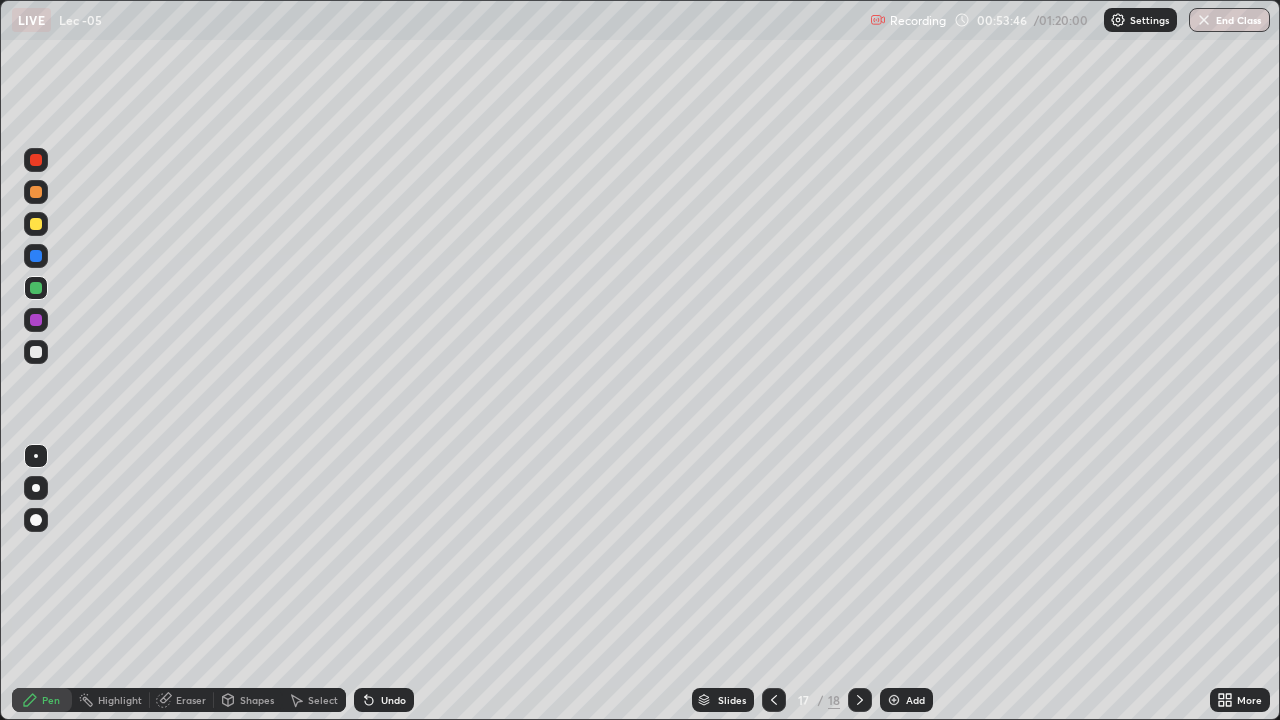 click on "Eraser" at bounding box center [191, 700] 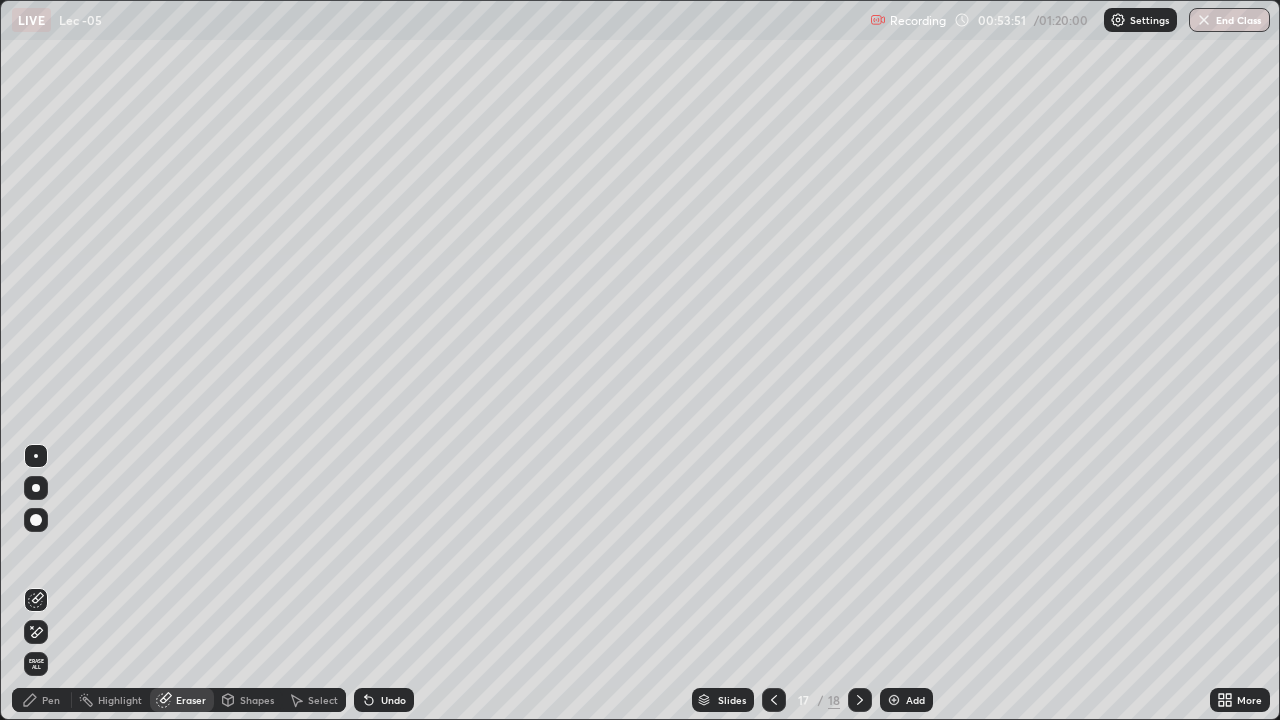 click at bounding box center [860, 700] 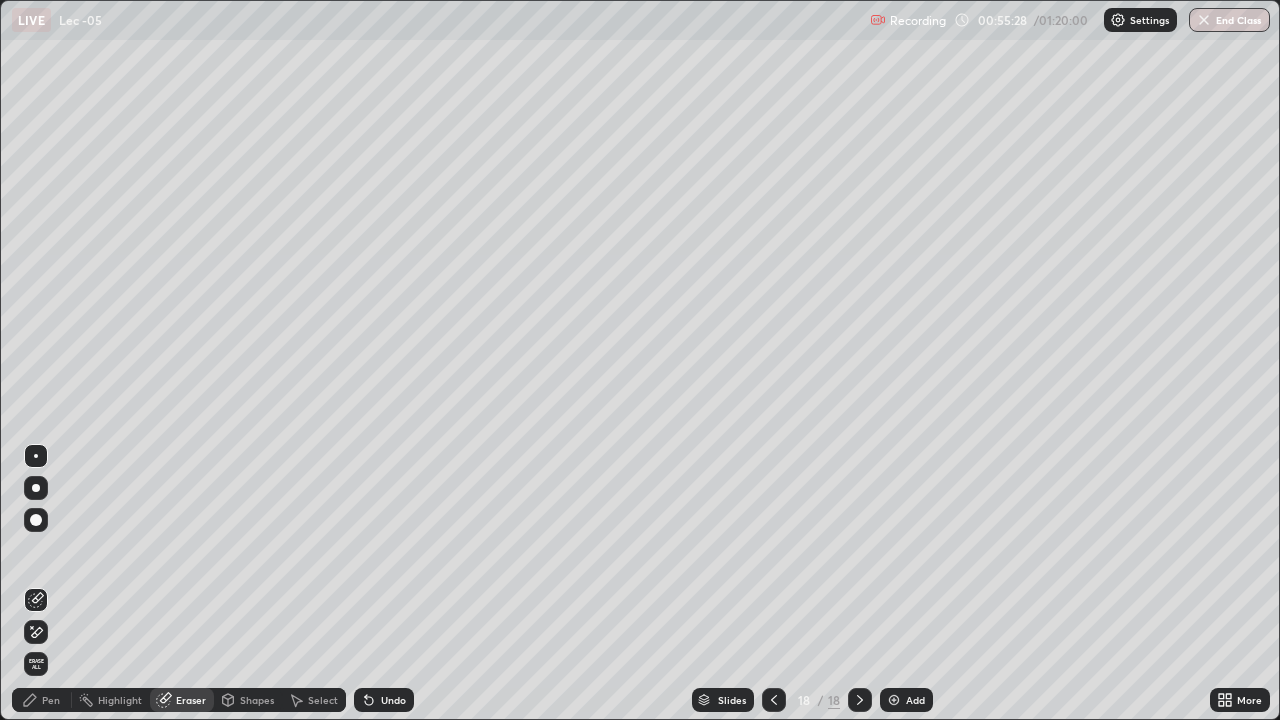 click on "Add" at bounding box center [915, 700] 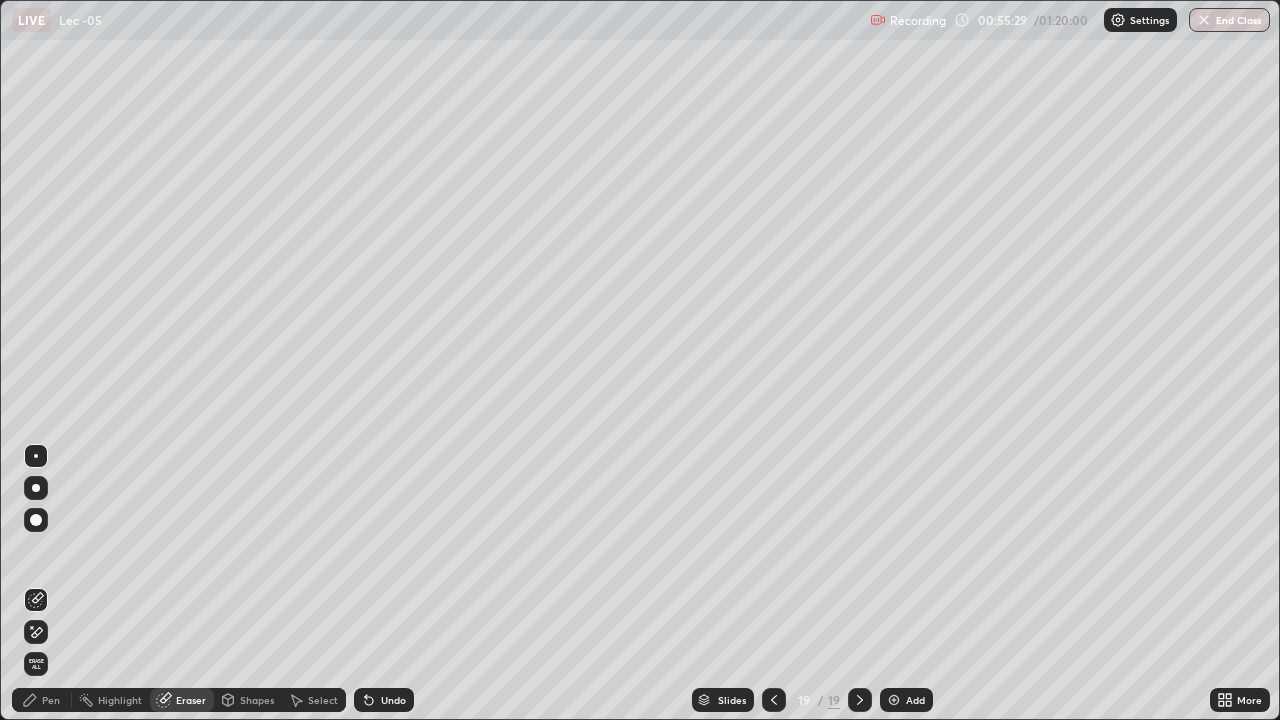click on "Pen" at bounding box center (51, 700) 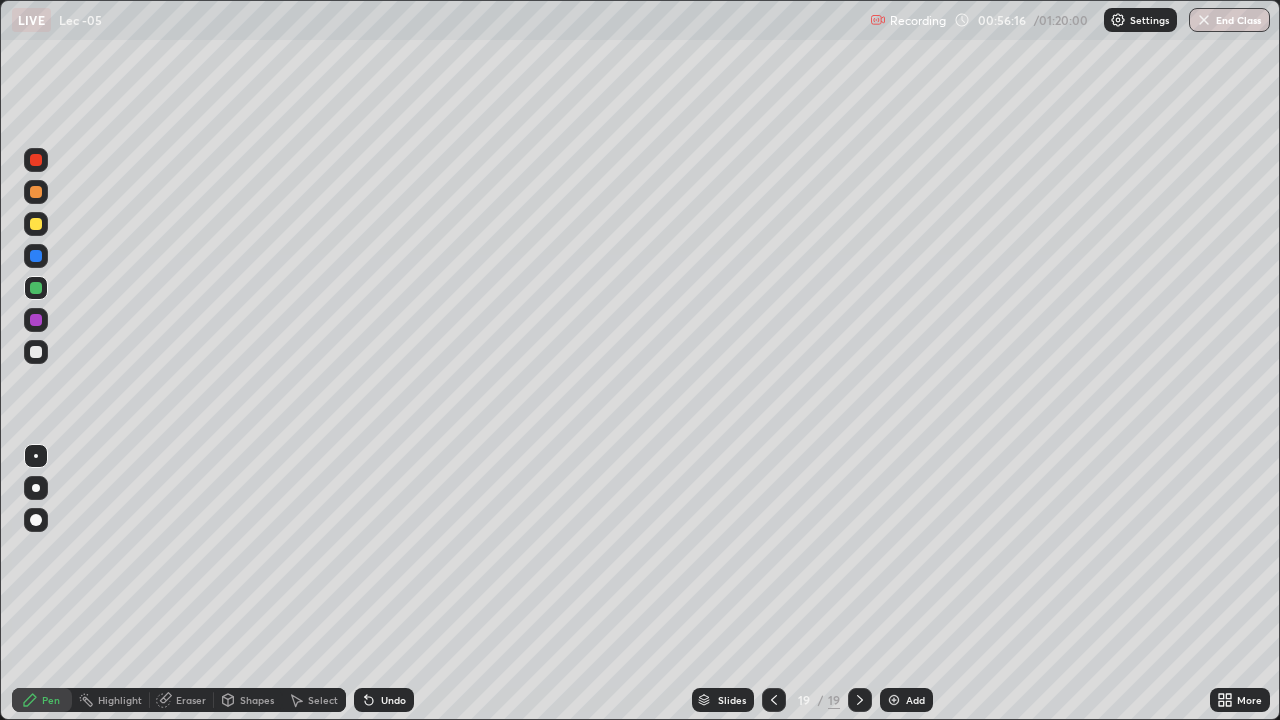 click on "Shapes" at bounding box center [257, 700] 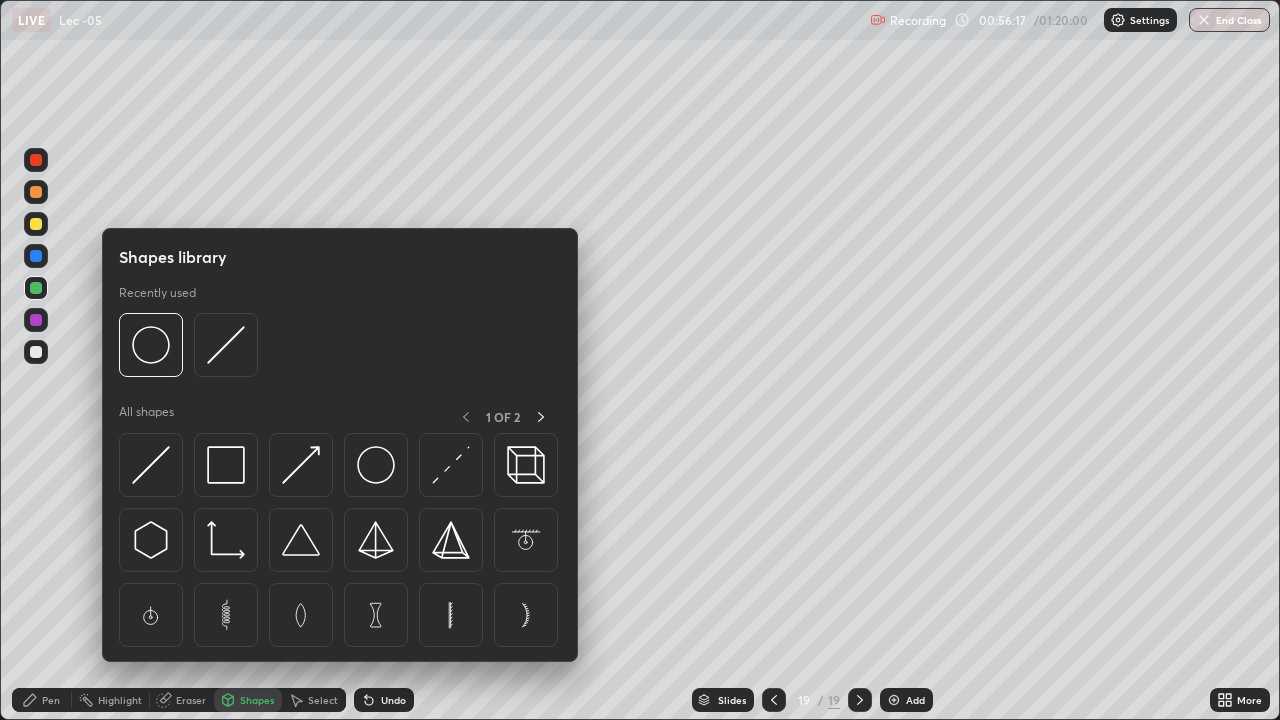 click on "Eraser" at bounding box center (191, 700) 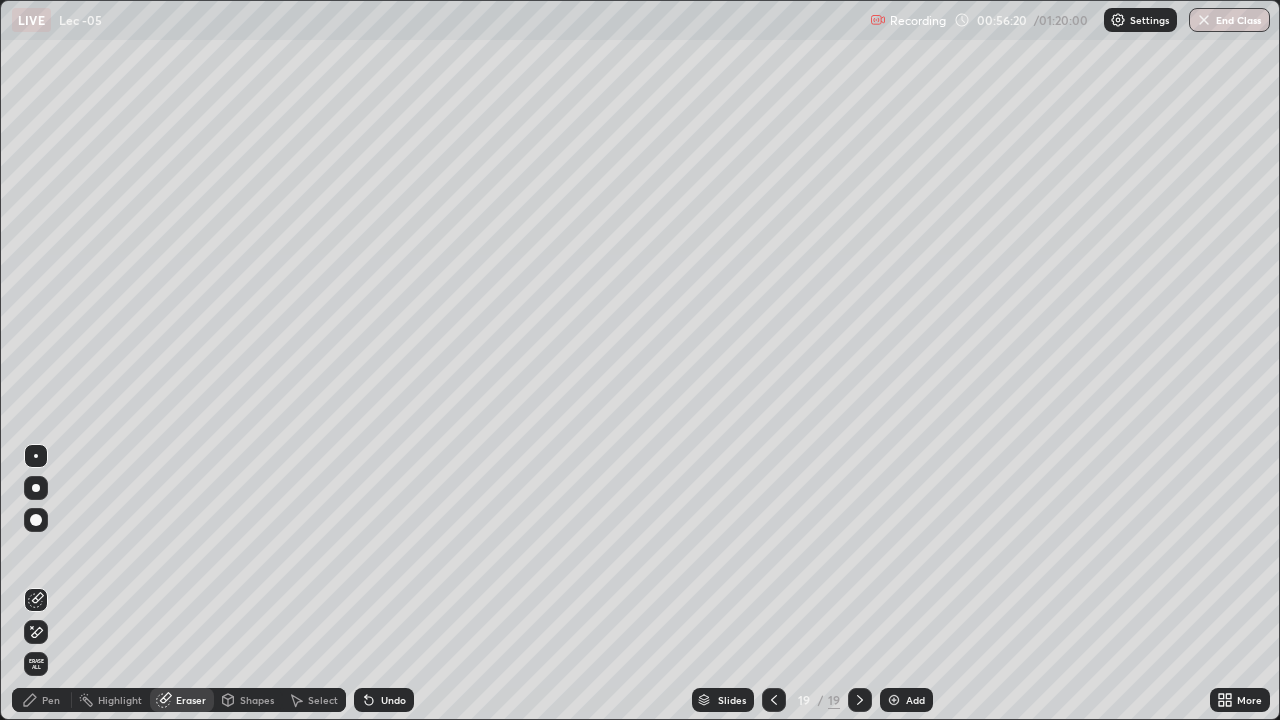 click on "Pen" at bounding box center [51, 700] 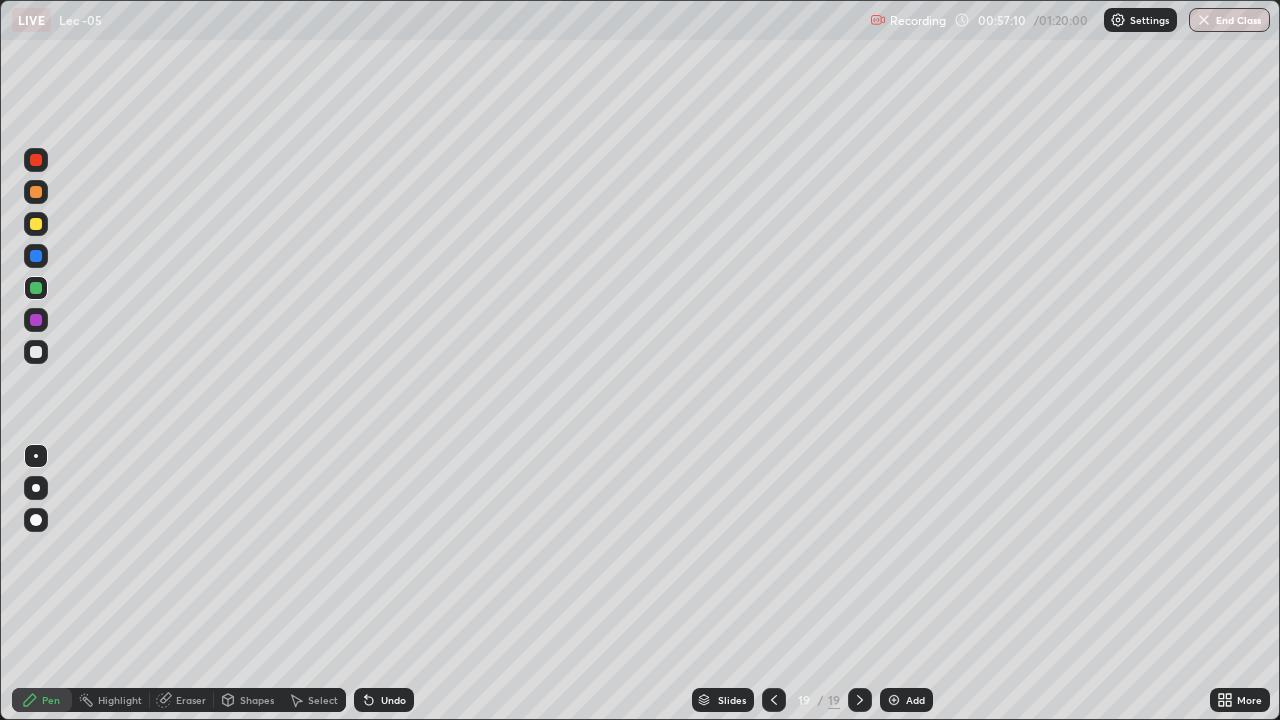 click on "Add" at bounding box center (915, 700) 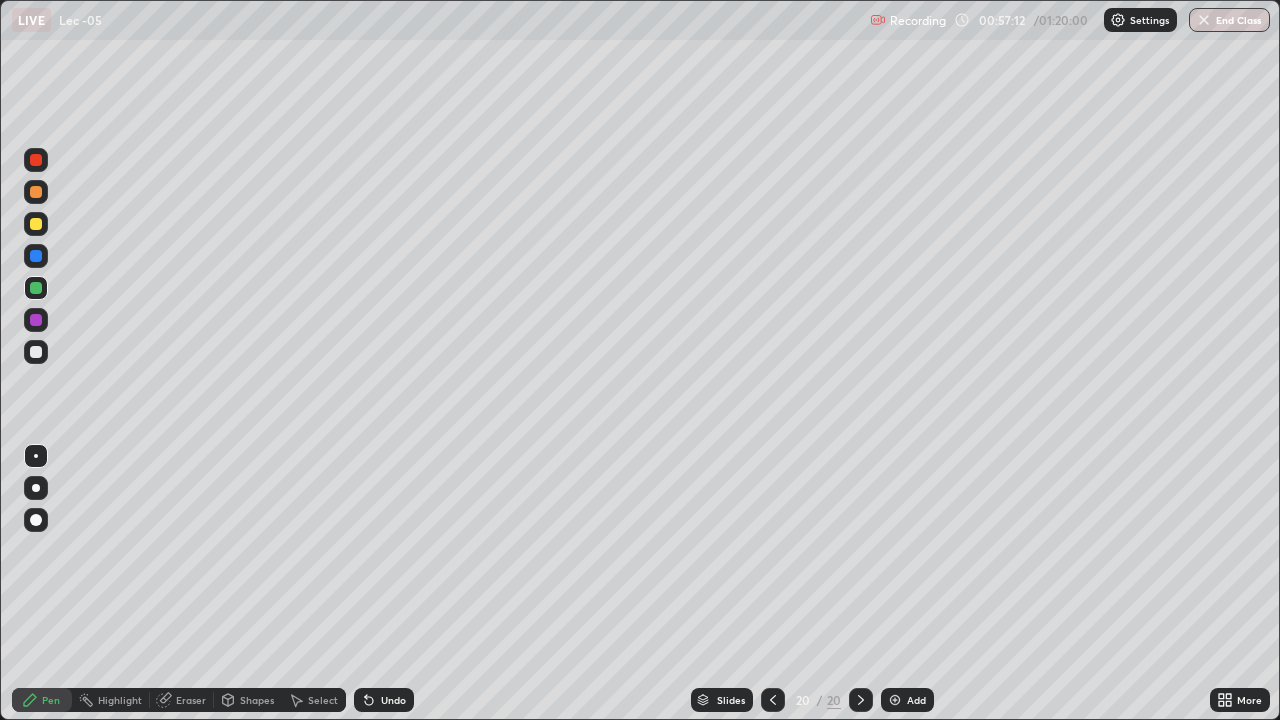click at bounding box center (36, 352) 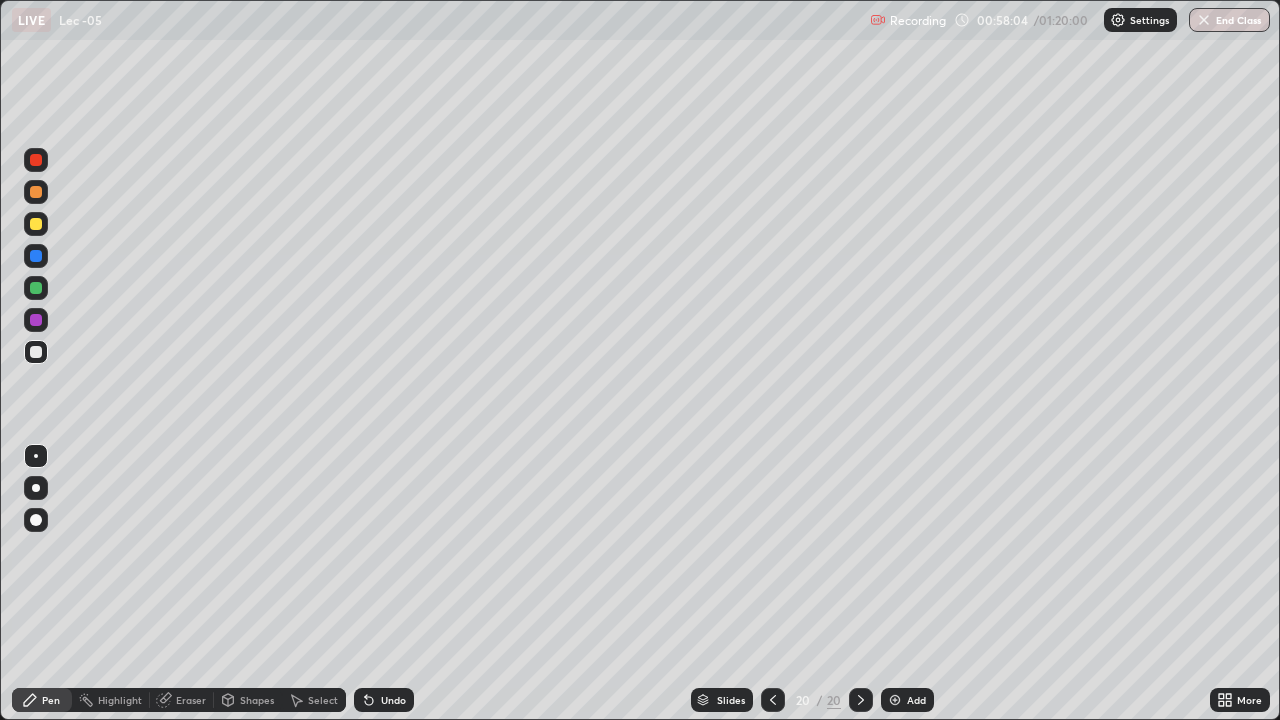 click on "Undo" at bounding box center (393, 700) 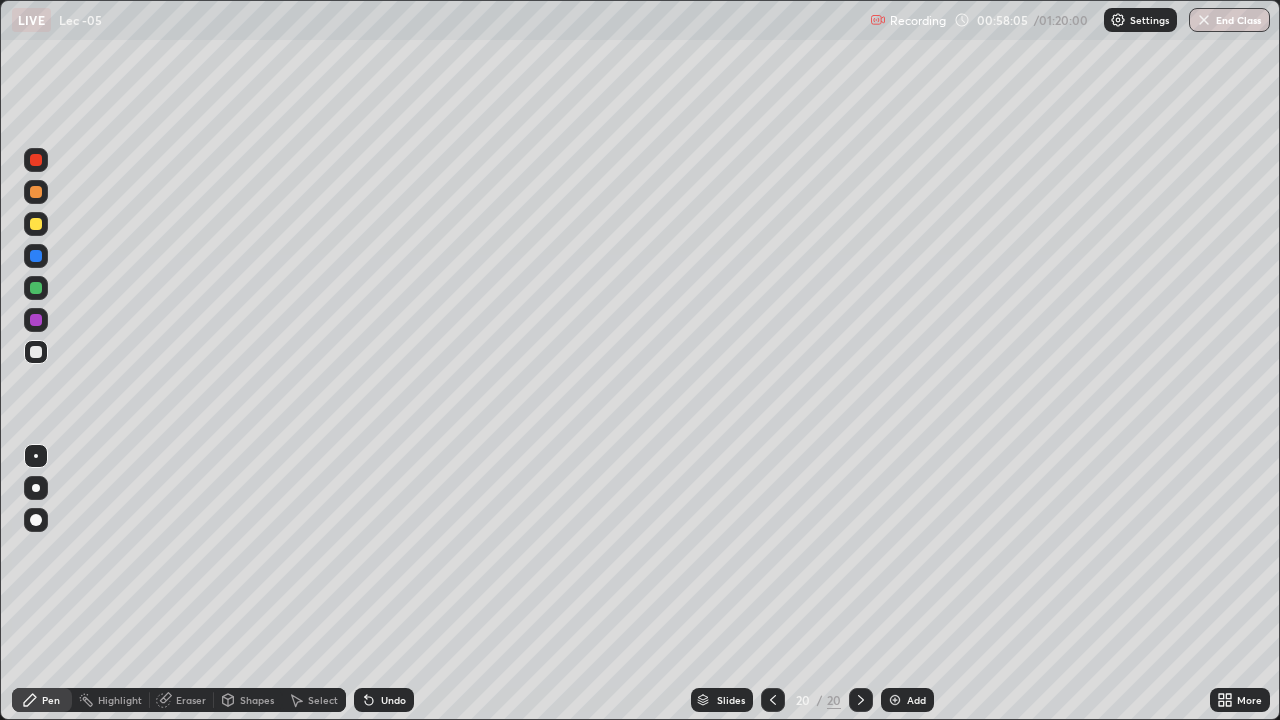 click on "Undo" at bounding box center [393, 700] 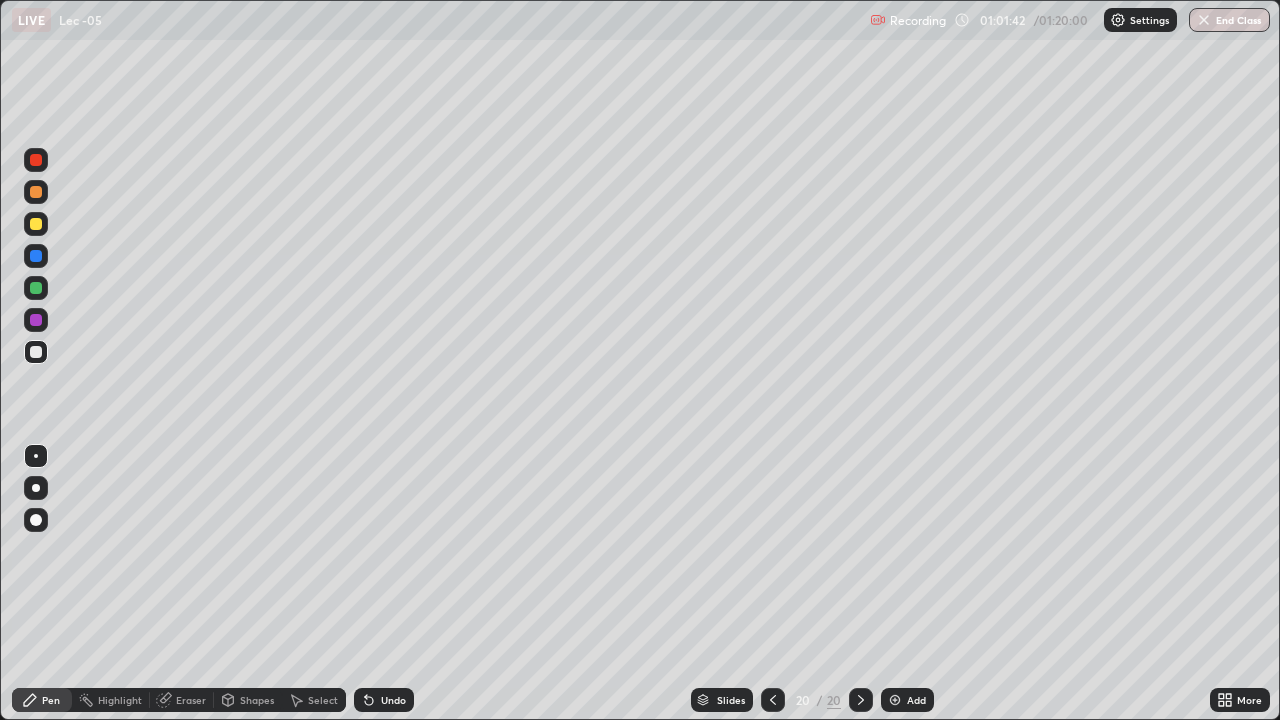 click on "Add" at bounding box center (916, 700) 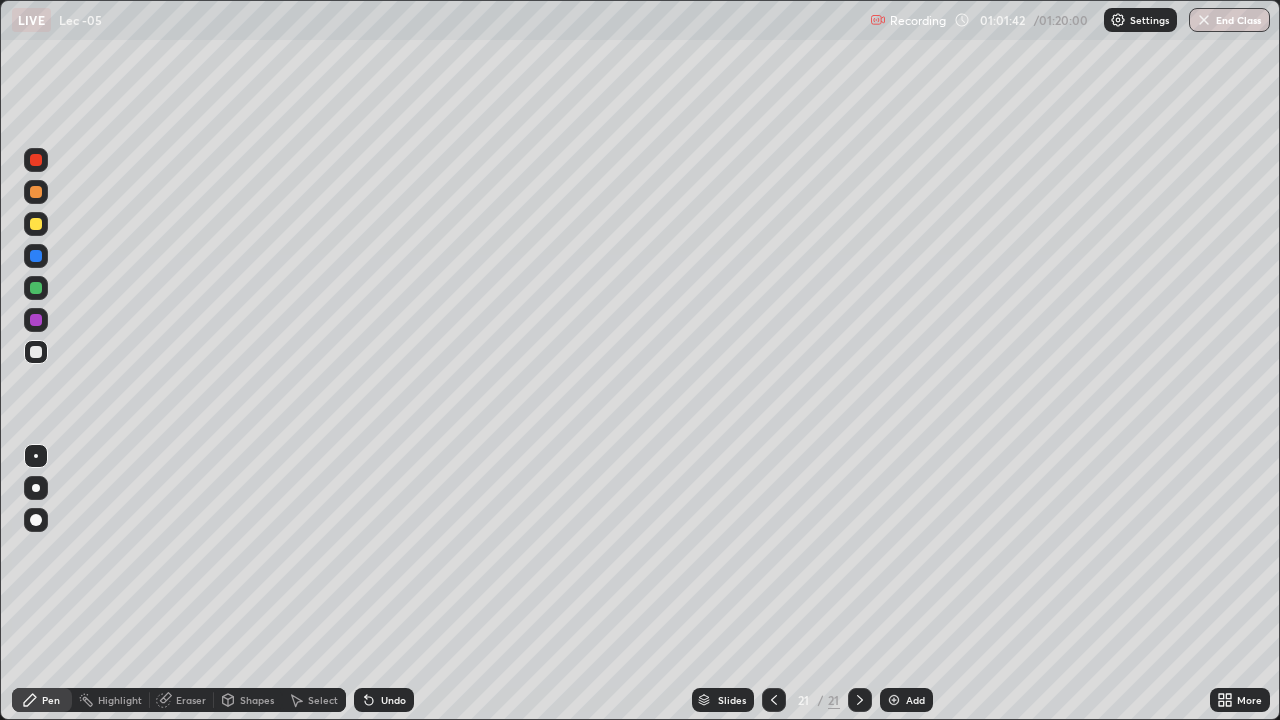 click at bounding box center [894, 700] 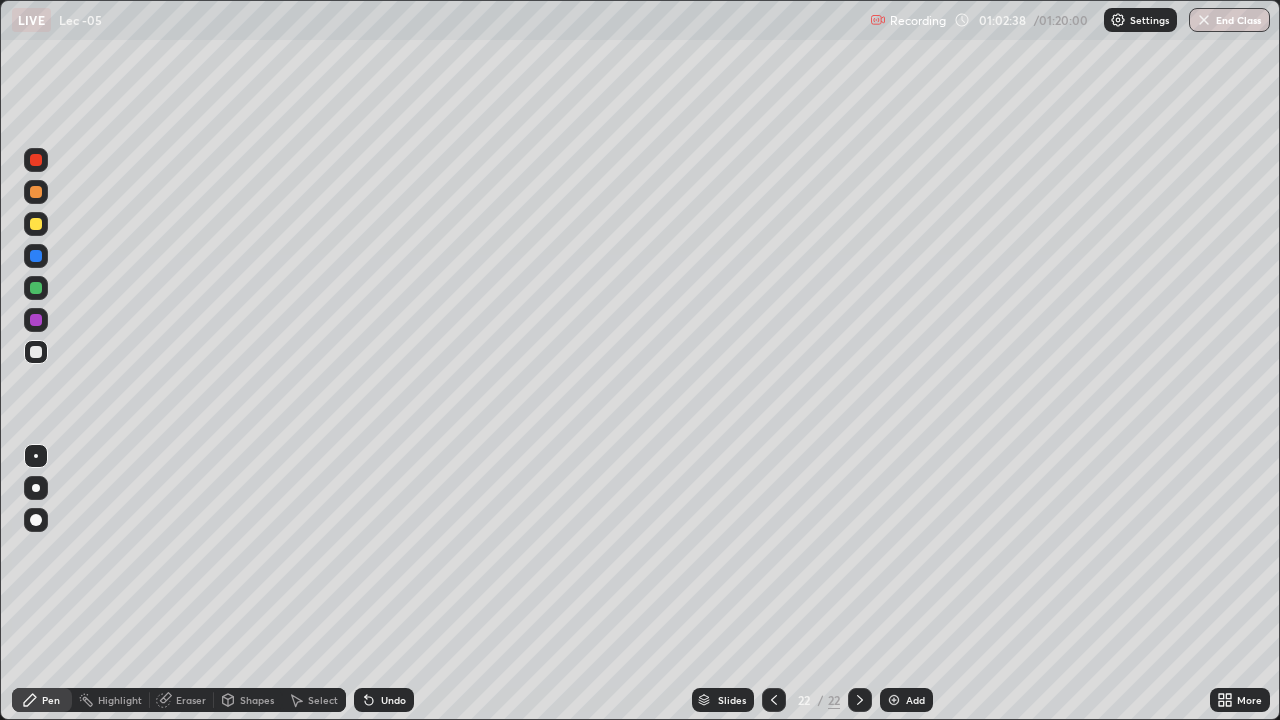 click on "Select" at bounding box center [314, 700] 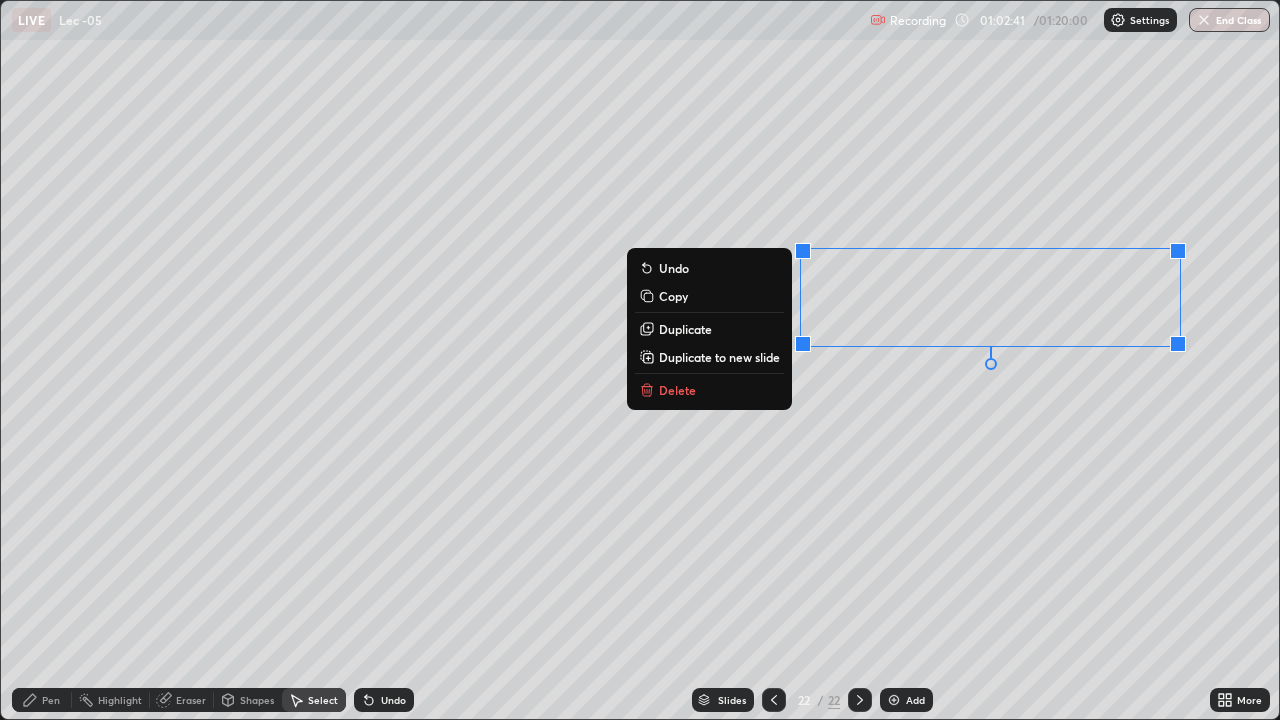 click on "Duplicate" at bounding box center (709, 329) 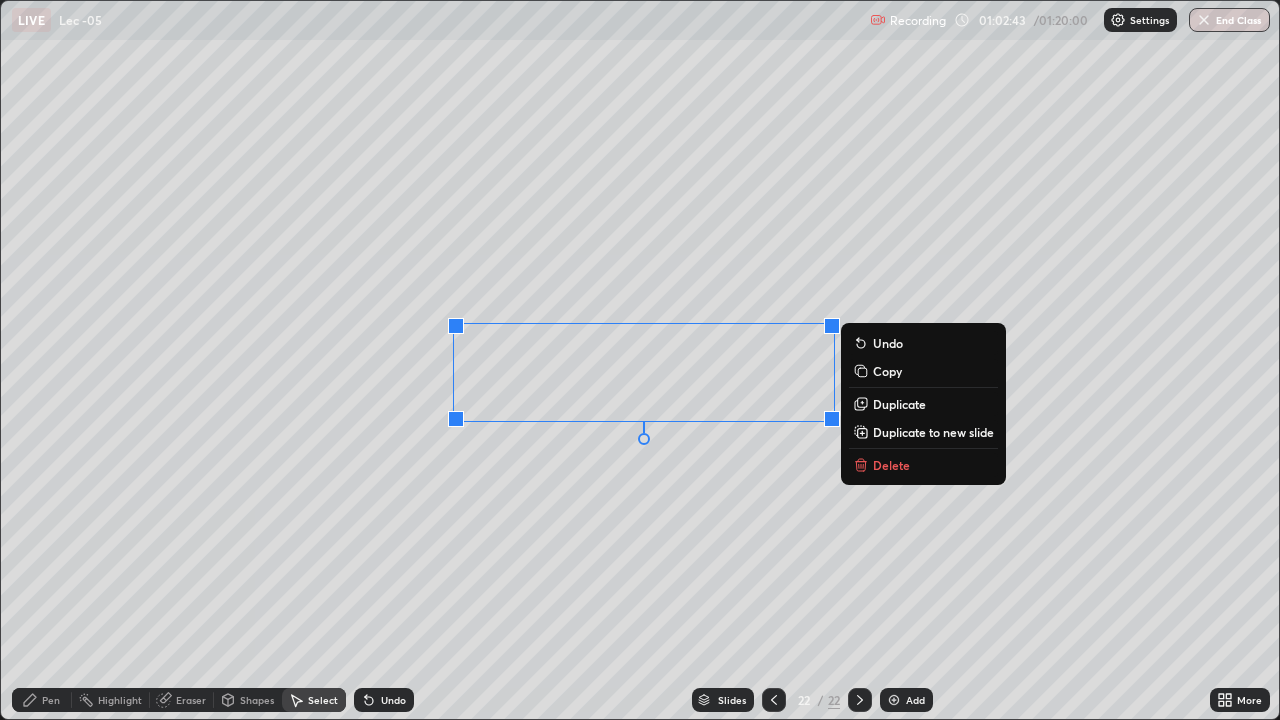 click on "0 ° Undo Copy Duplicate Duplicate to new slide Delete" at bounding box center [640, 360] 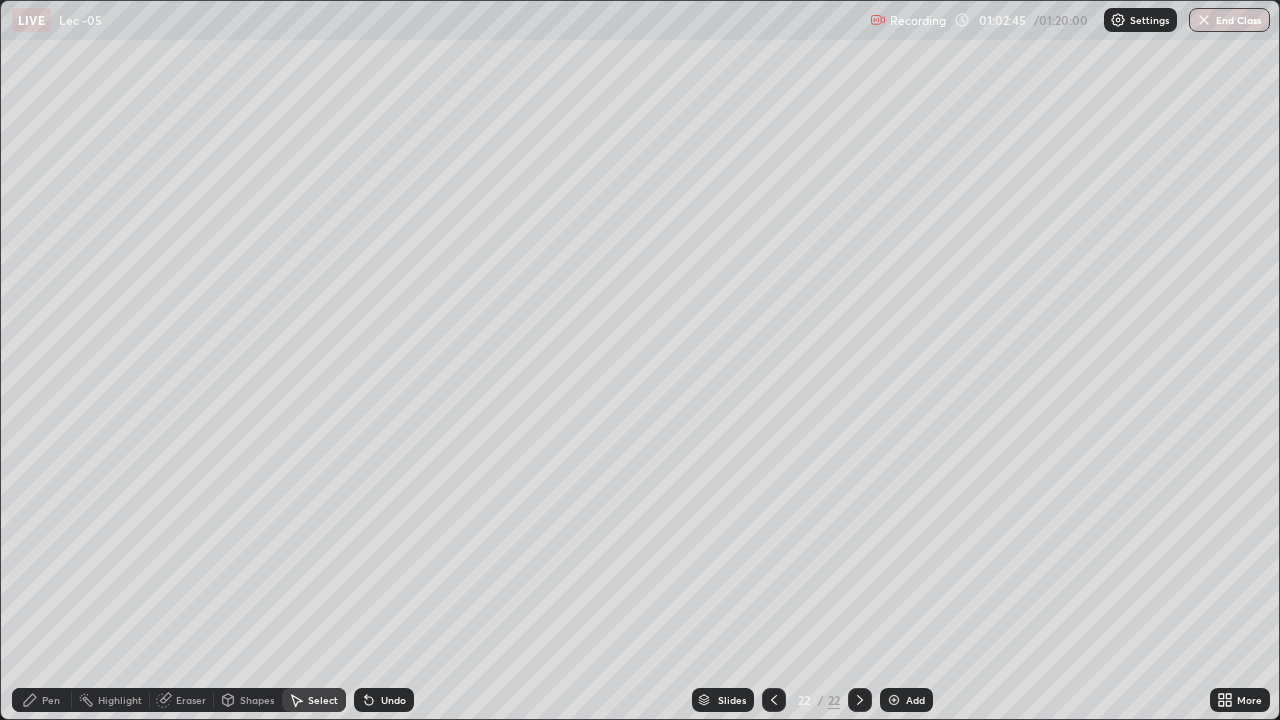 click on "Pen" at bounding box center (51, 700) 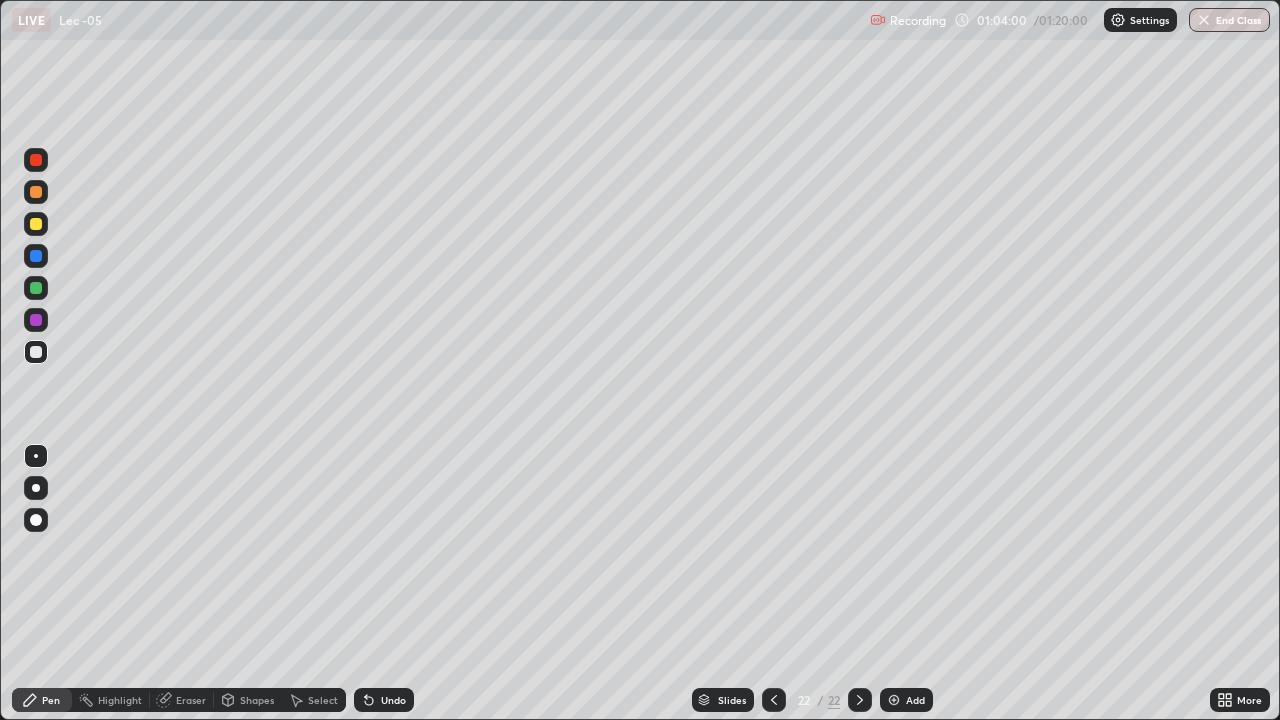 click on "Add" at bounding box center (915, 700) 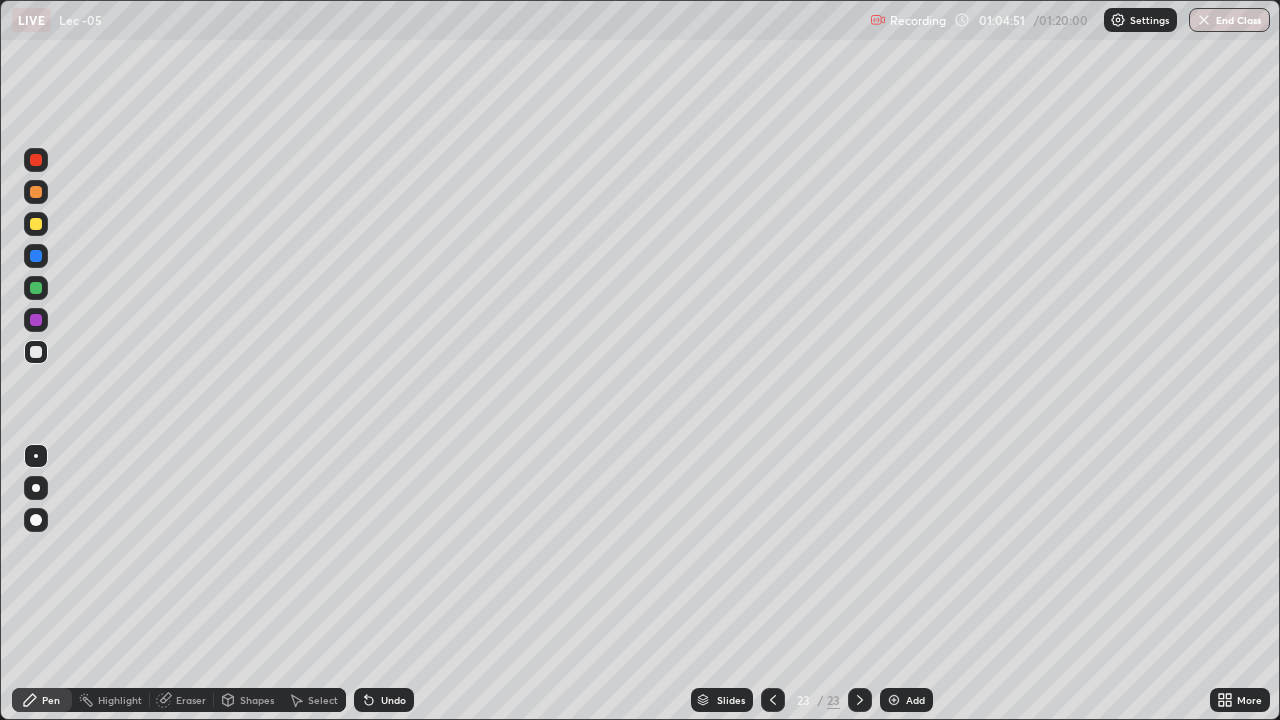 click at bounding box center [36, 288] 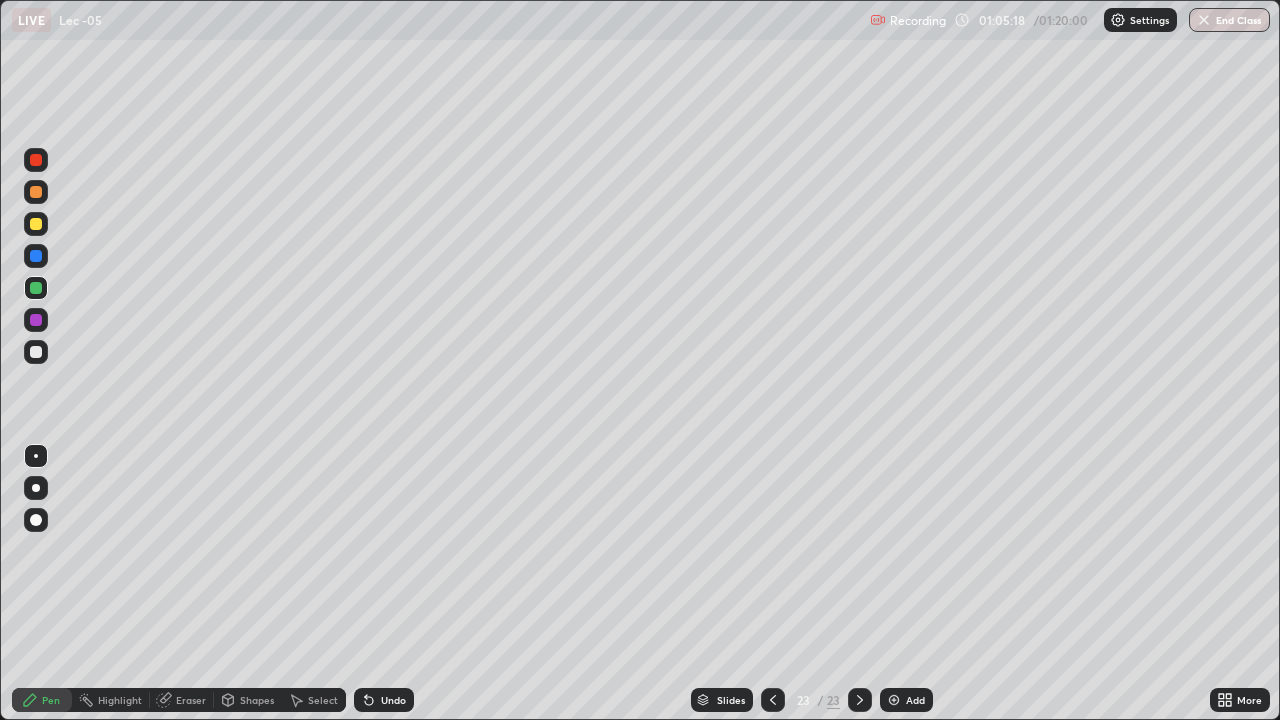 click on "Eraser" at bounding box center (191, 700) 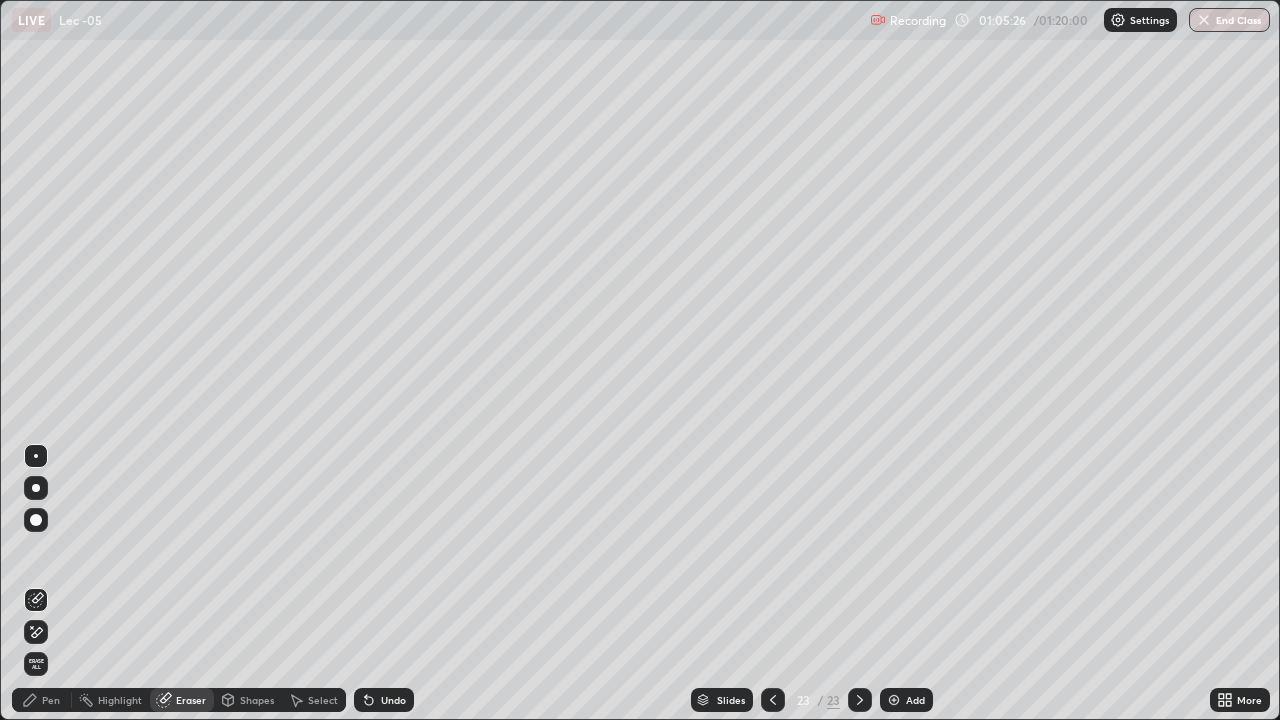 click on "Pen" at bounding box center [42, 700] 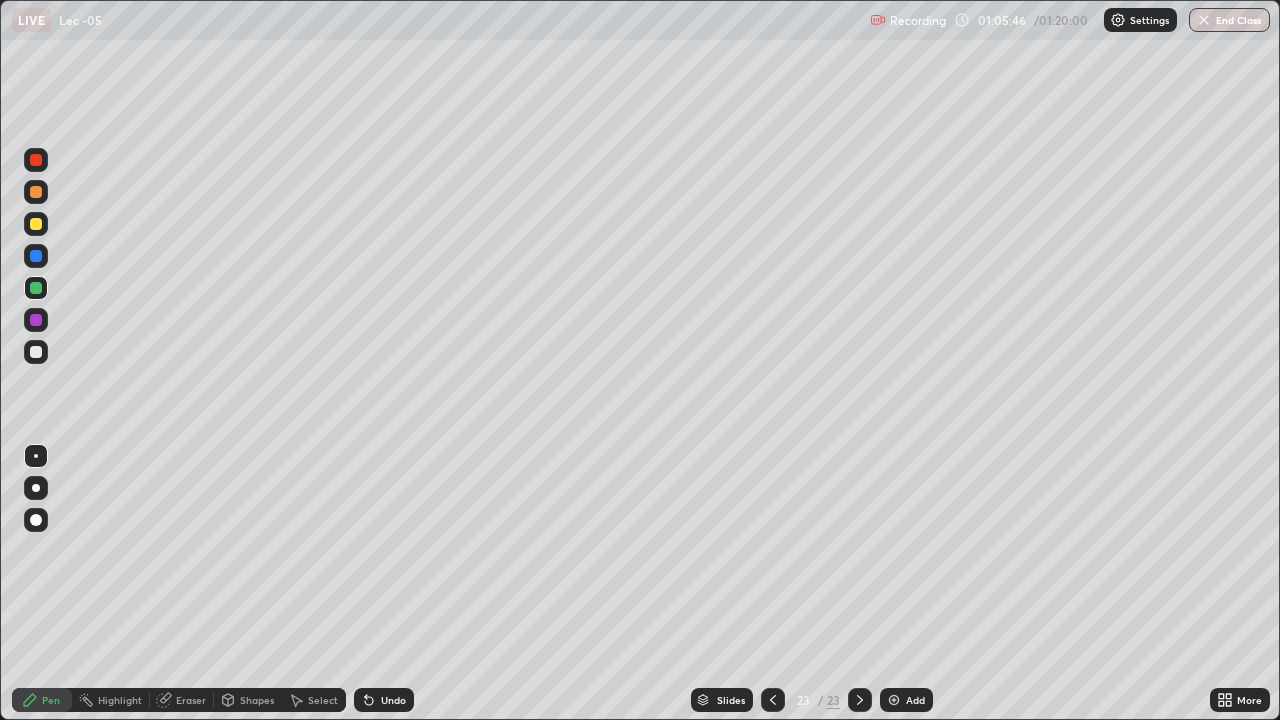 click 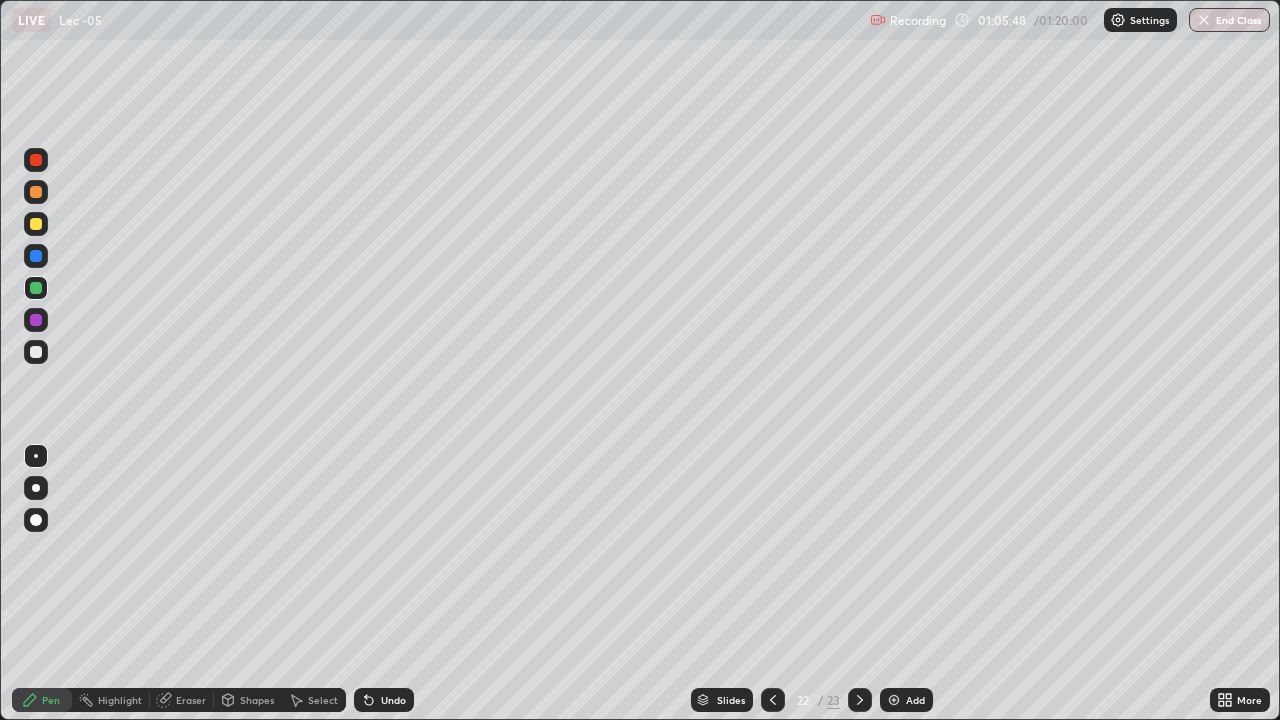 click 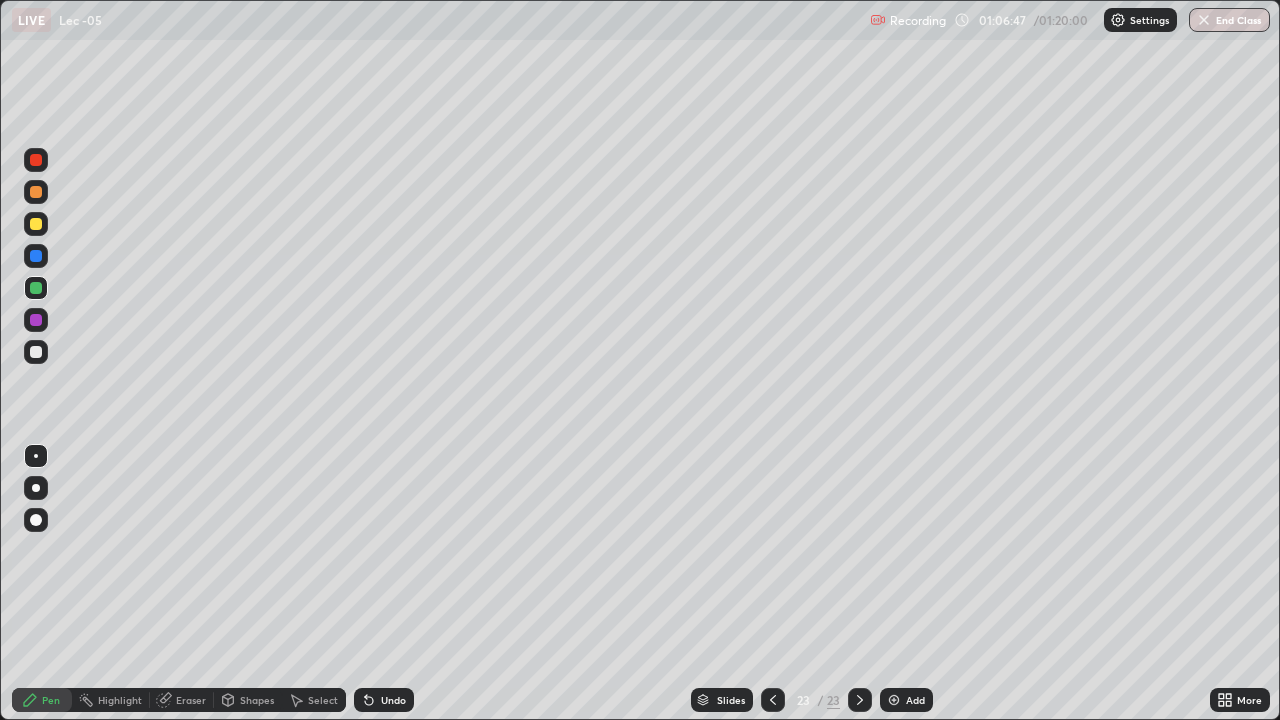 click on "Add" at bounding box center [915, 700] 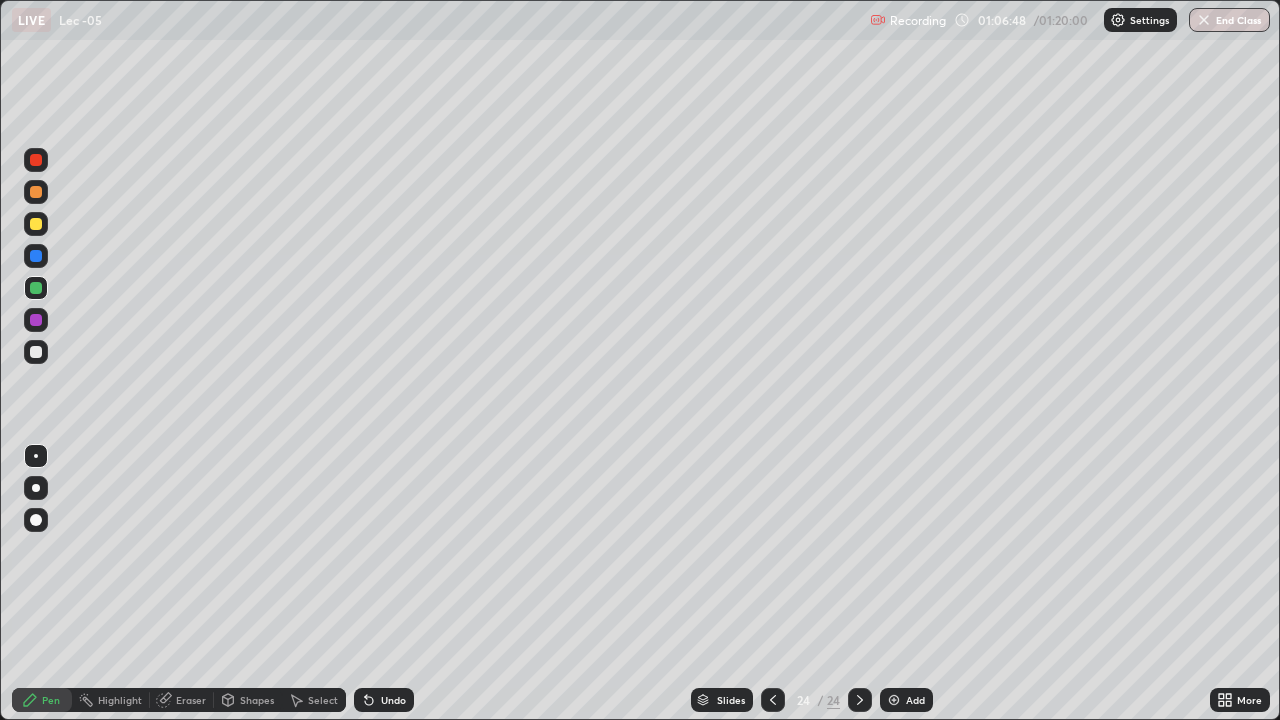 click at bounding box center (36, 352) 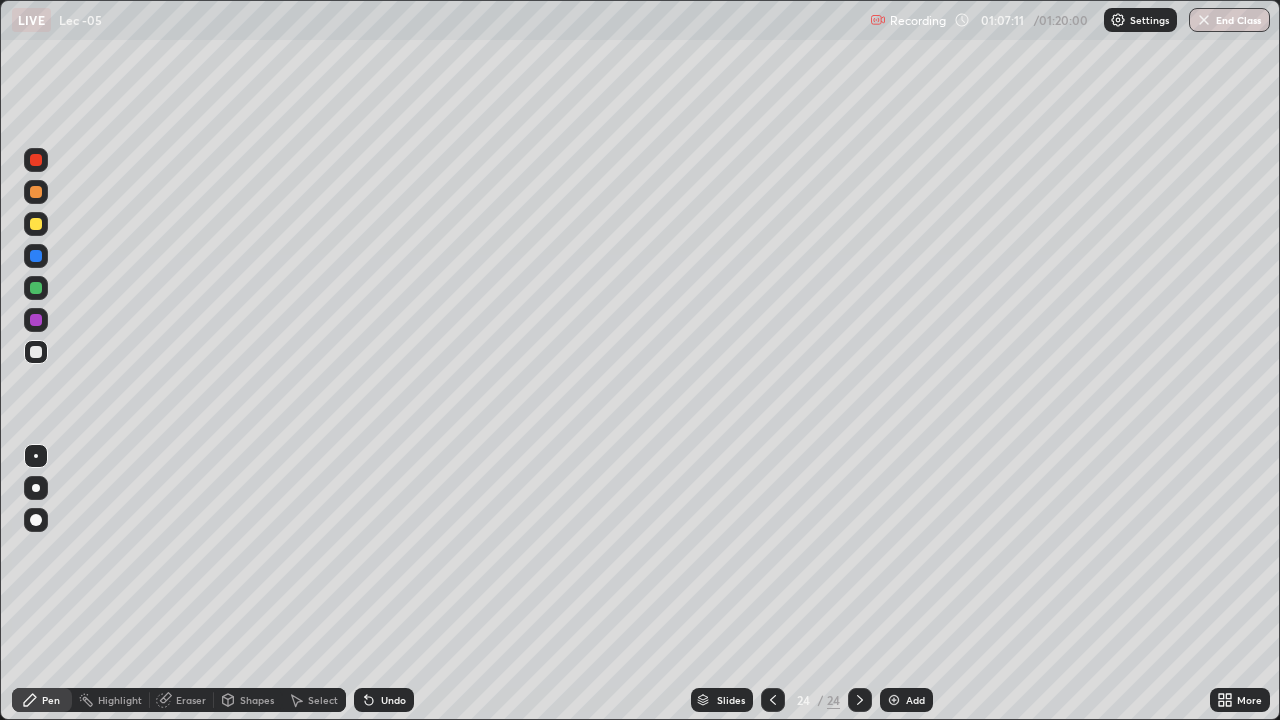 click at bounding box center (36, 288) 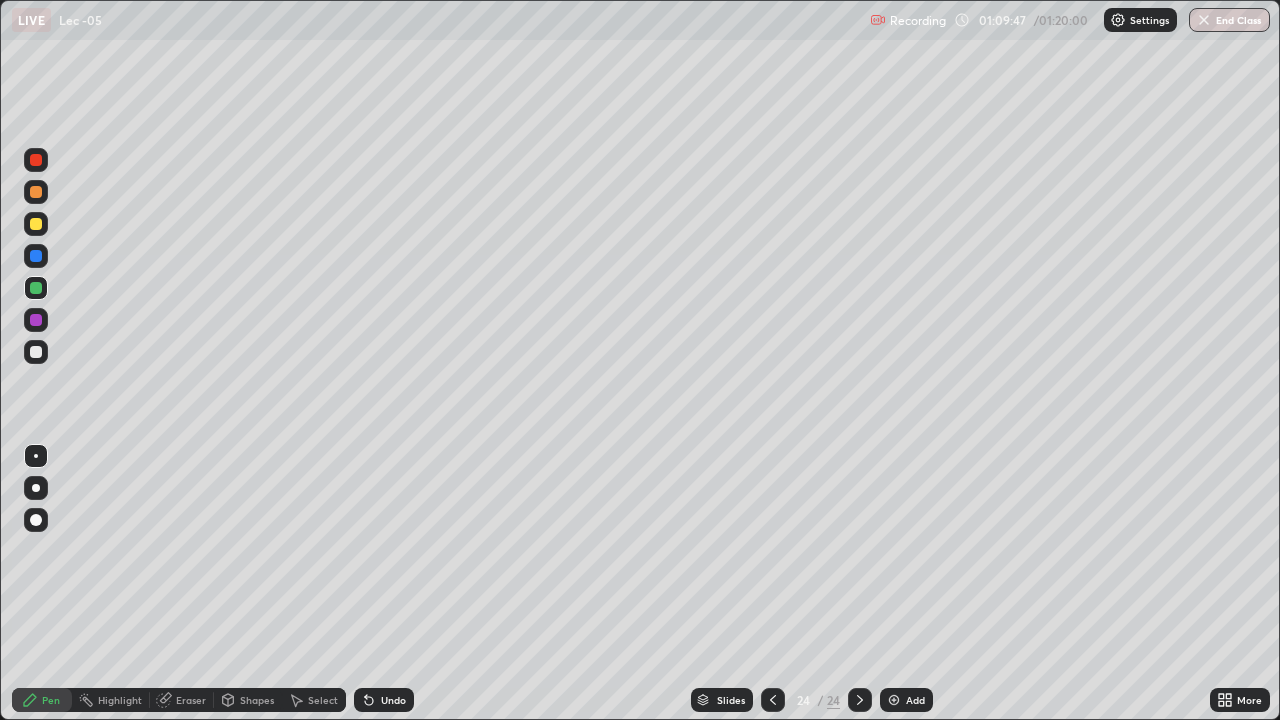 click on "Add" at bounding box center [915, 700] 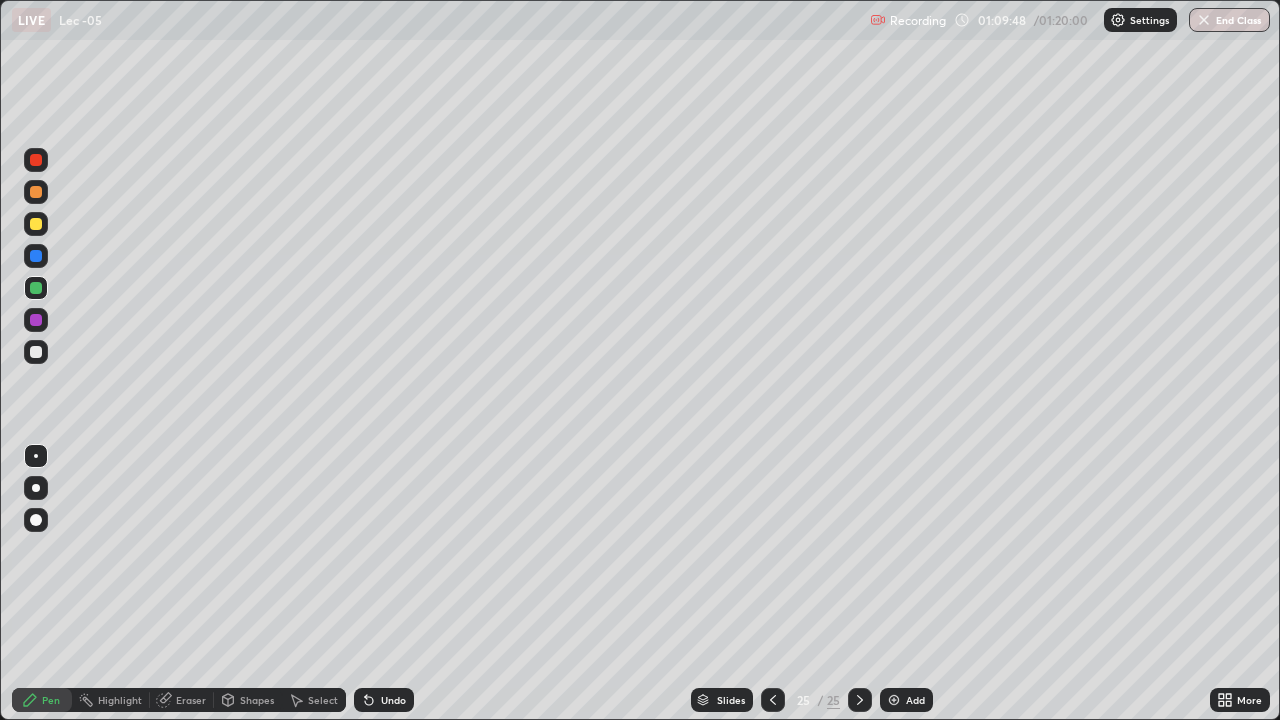 click at bounding box center [36, 352] 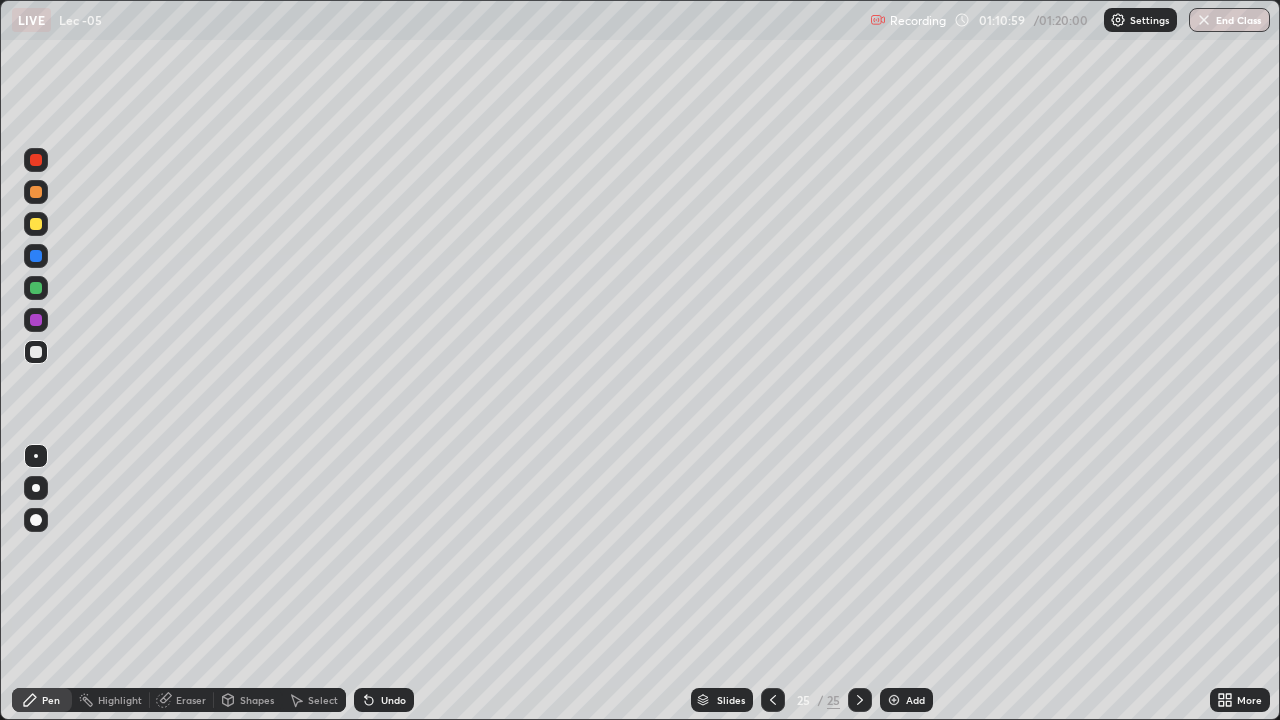 click on "Undo" at bounding box center [393, 700] 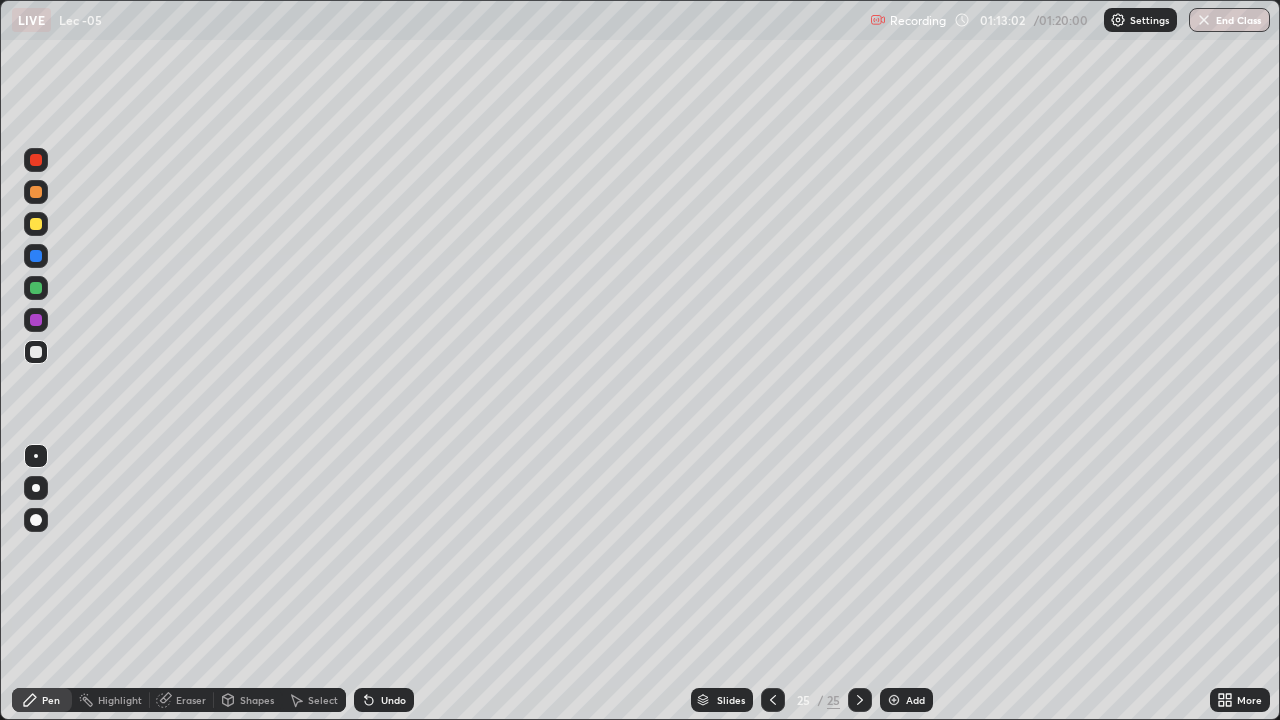 click on "Add" at bounding box center (906, 700) 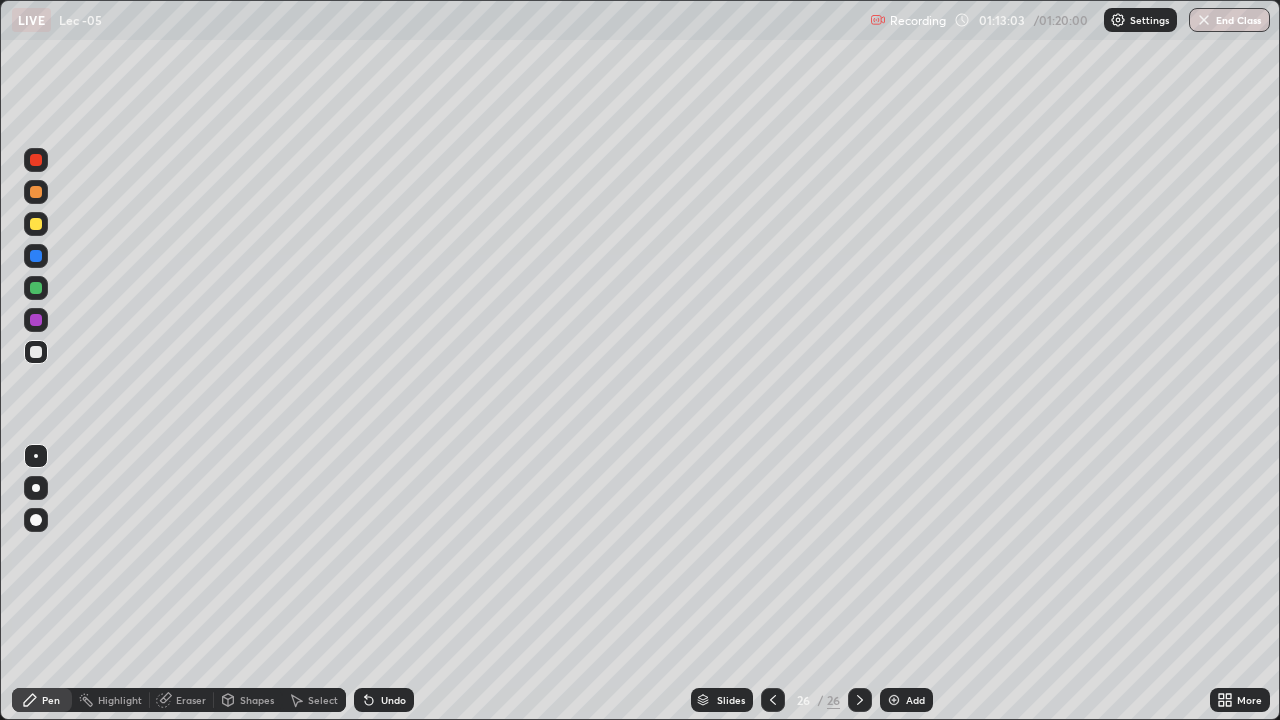 click 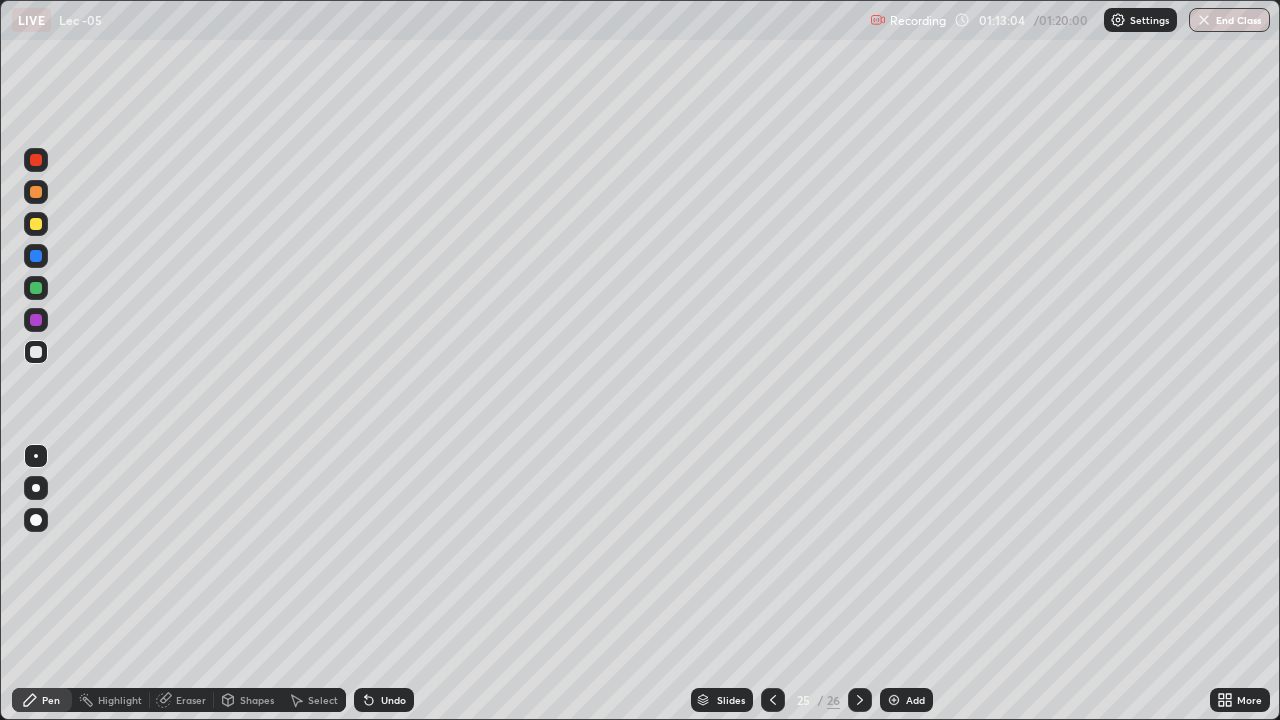 click on "Add" at bounding box center (906, 700) 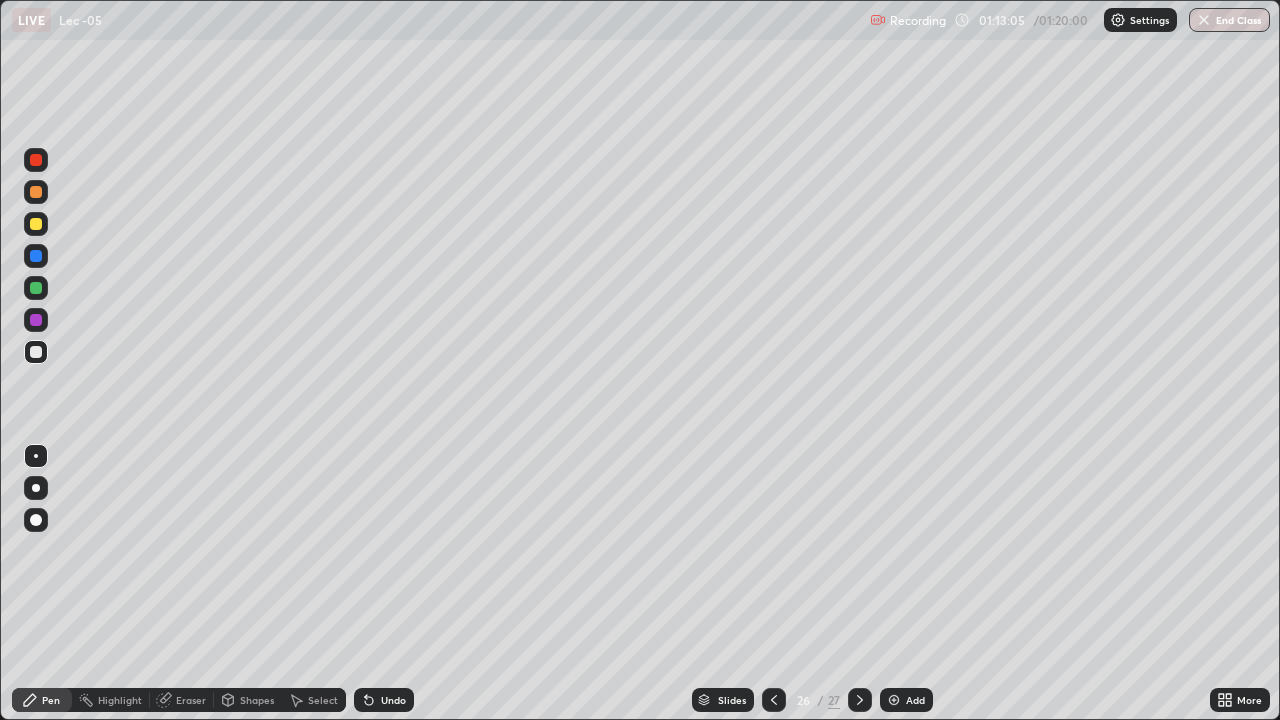 click 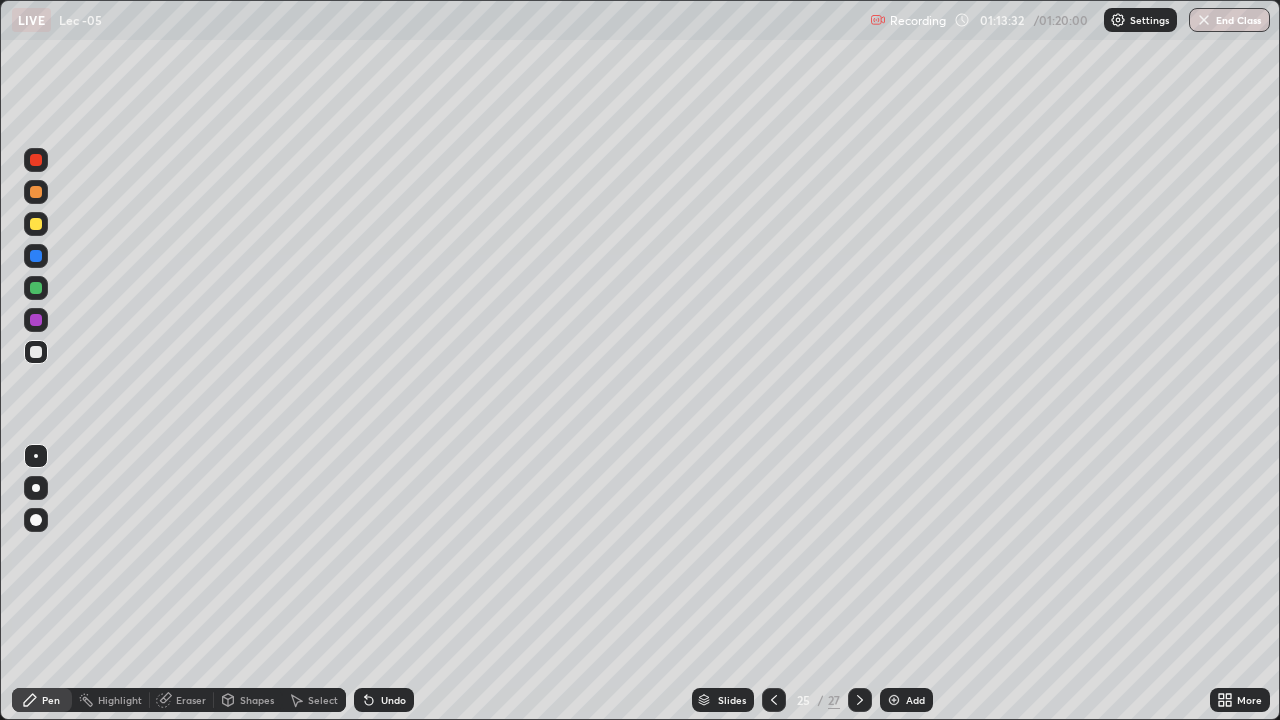click on "Add" at bounding box center (915, 700) 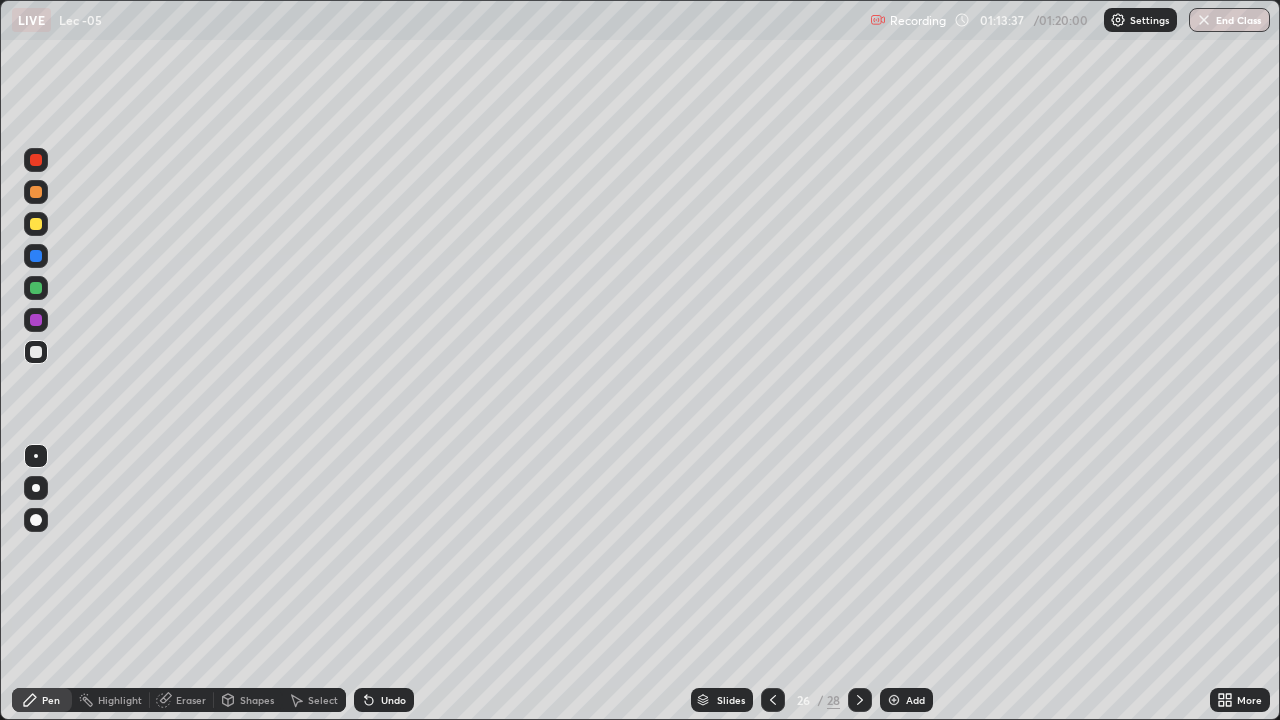 click on "Undo" at bounding box center (384, 700) 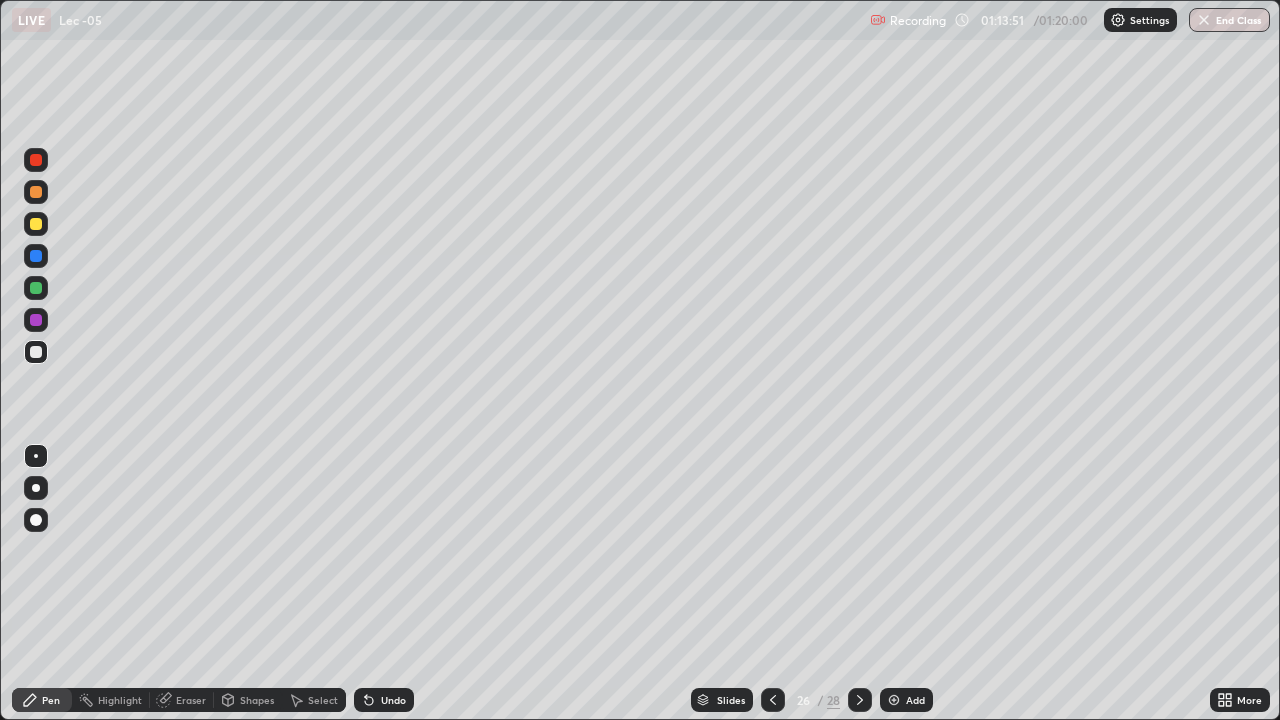 click on "Undo" at bounding box center [393, 700] 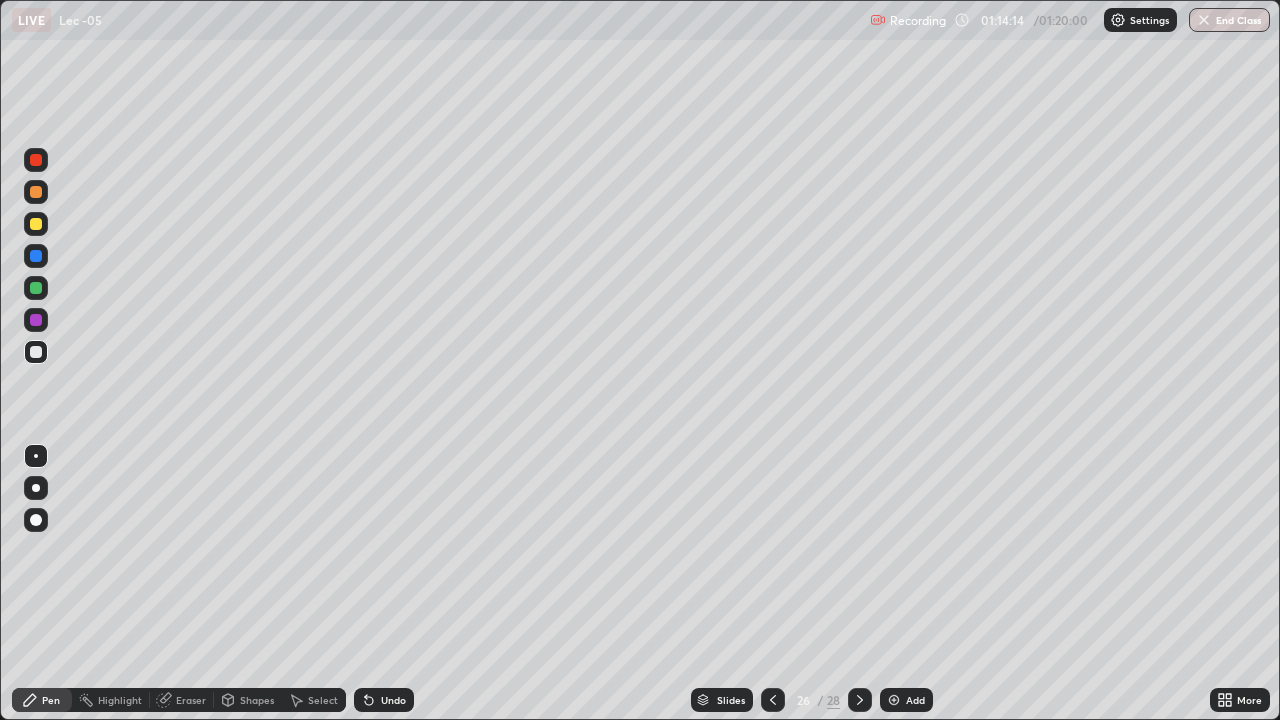 click on "Undo" at bounding box center (393, 700) 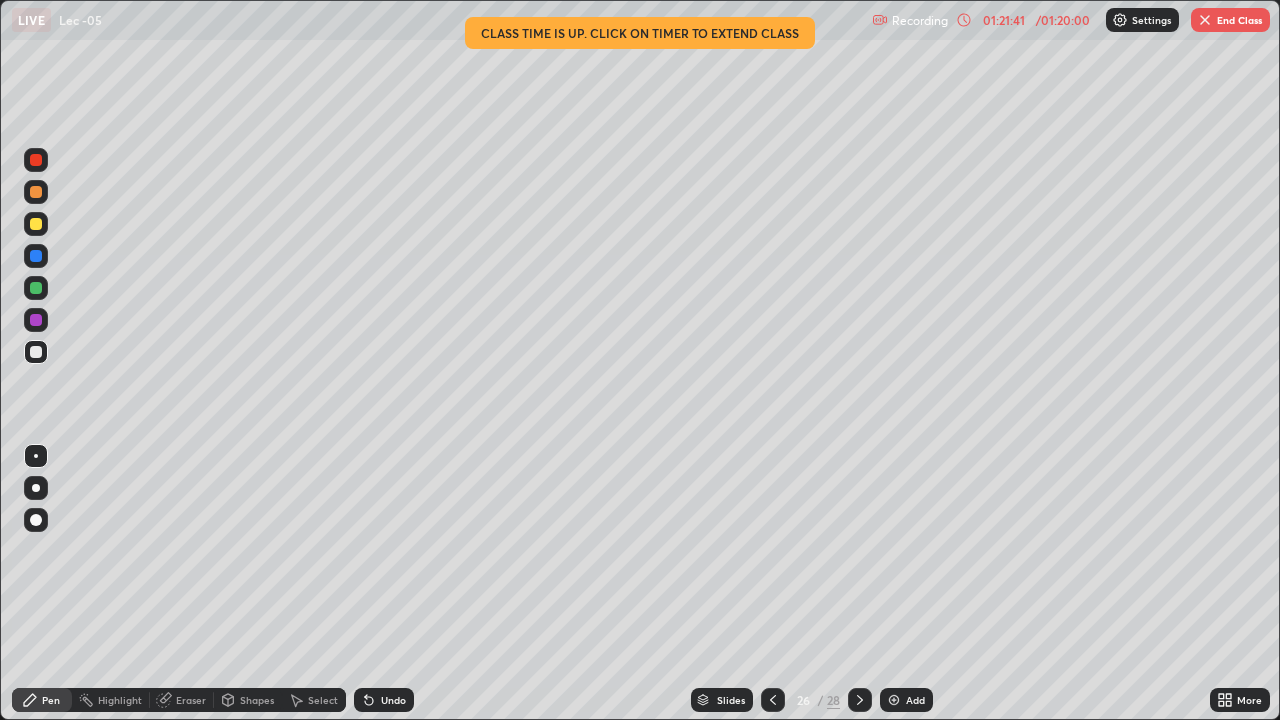 click on "End Class" at bounding box center [1230, 20] 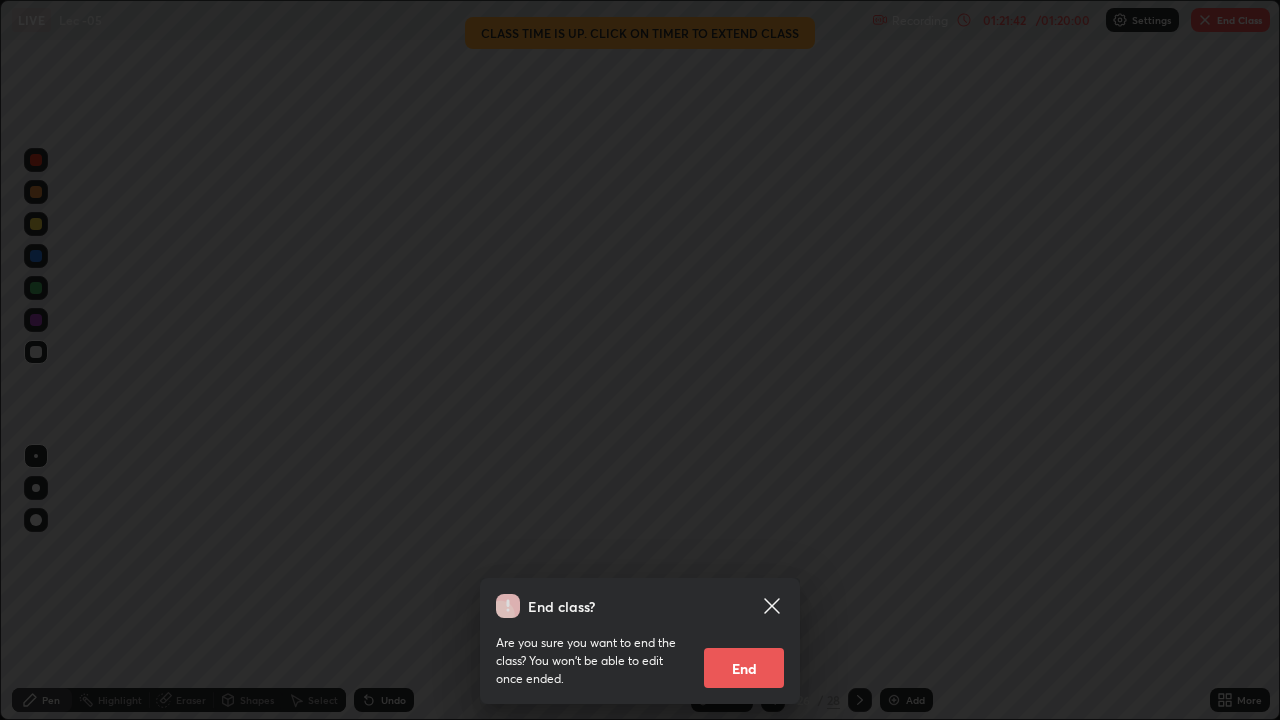 click on "End" at bounding box center [744, 668] 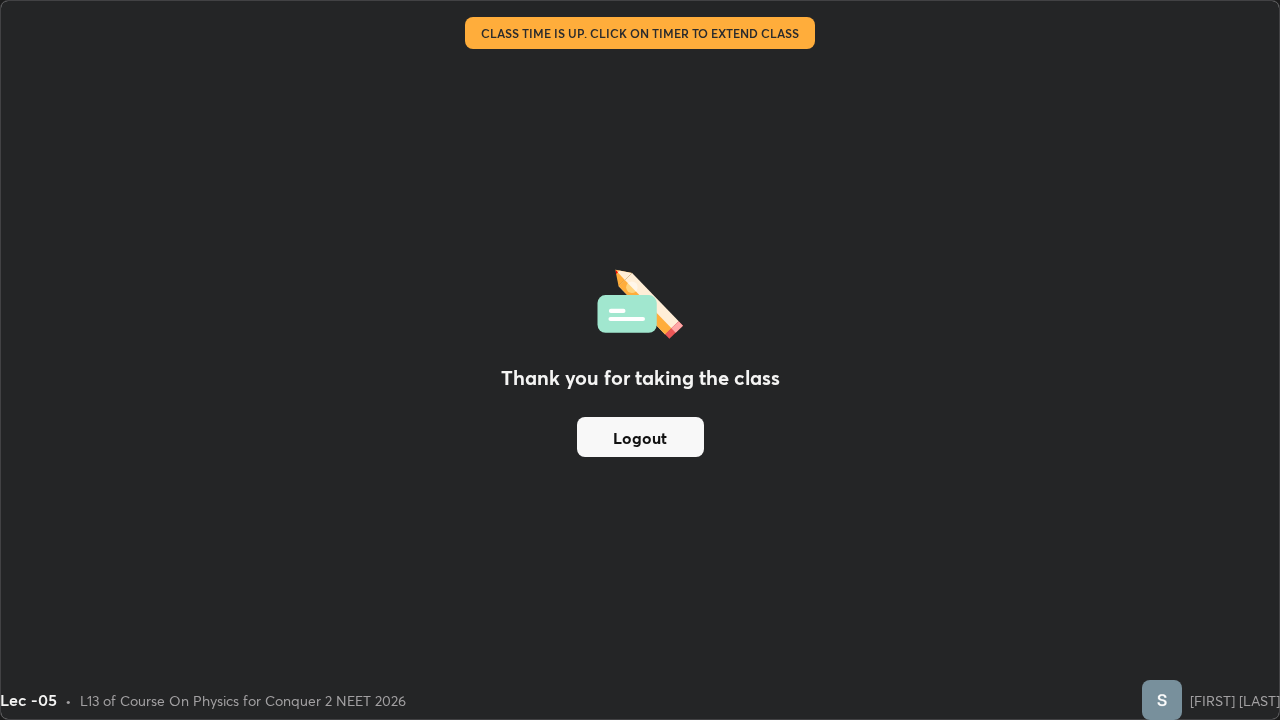 click on "Logout" at bounding box center [640, 437] 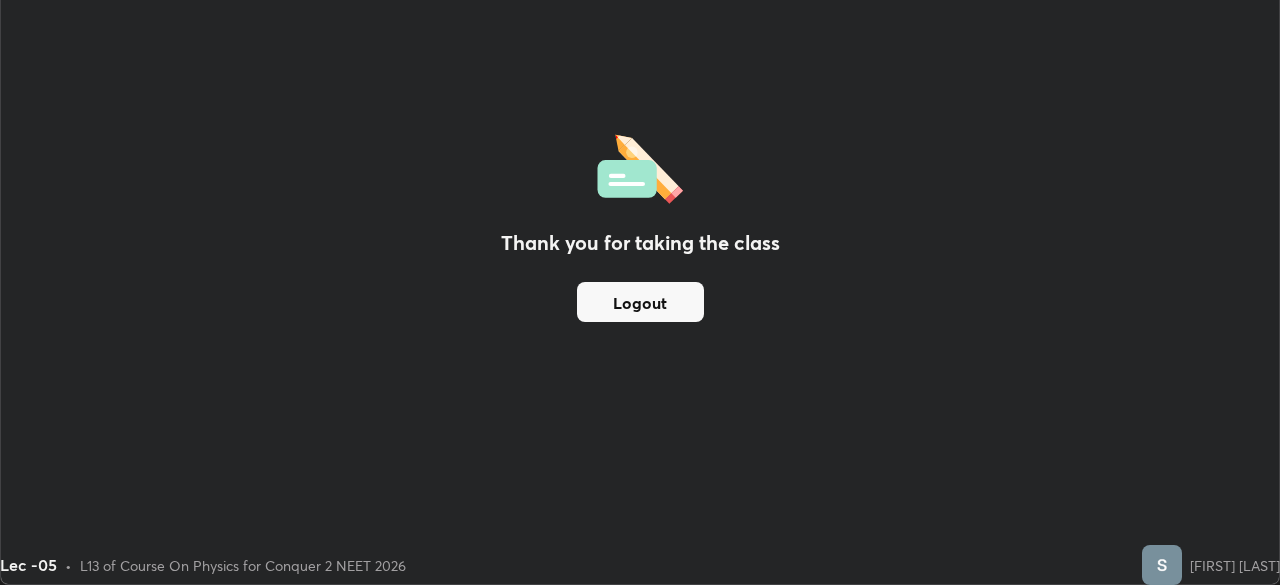 scroll, scrollTop: 585, scrollLeft: 1280, axis: both 